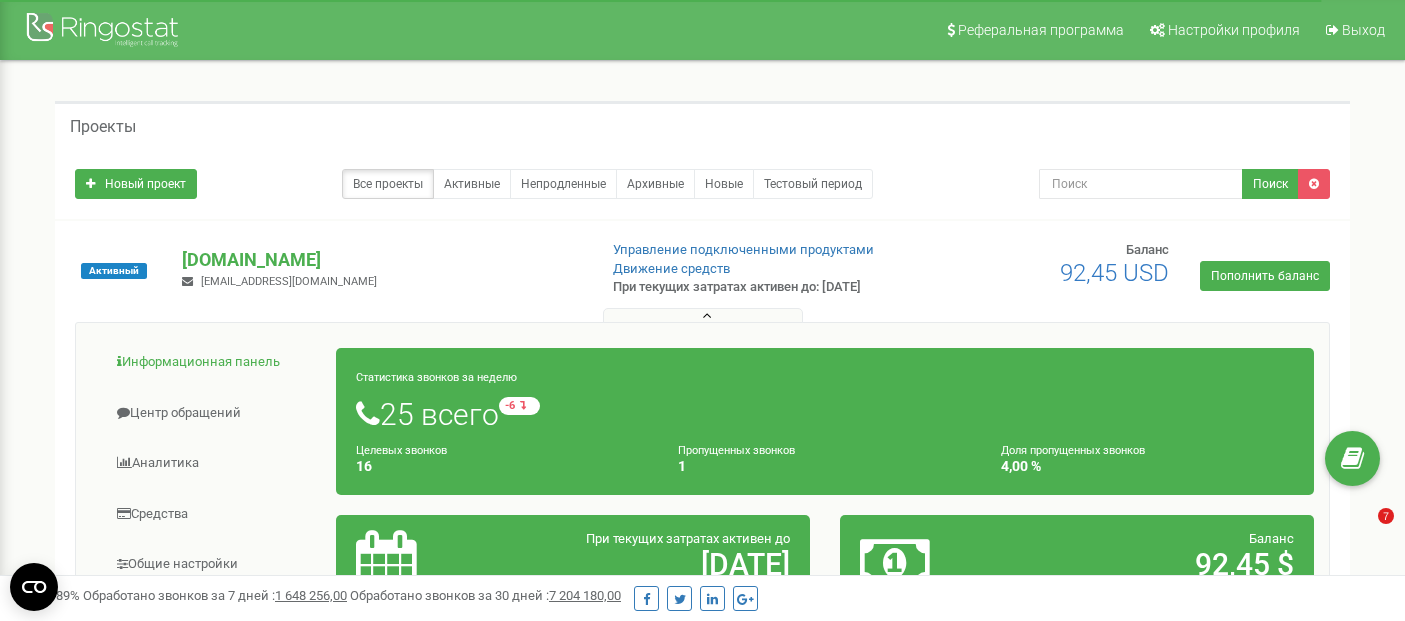 scroll, scrollTop: 0, scrollLeft: 0, axis: both 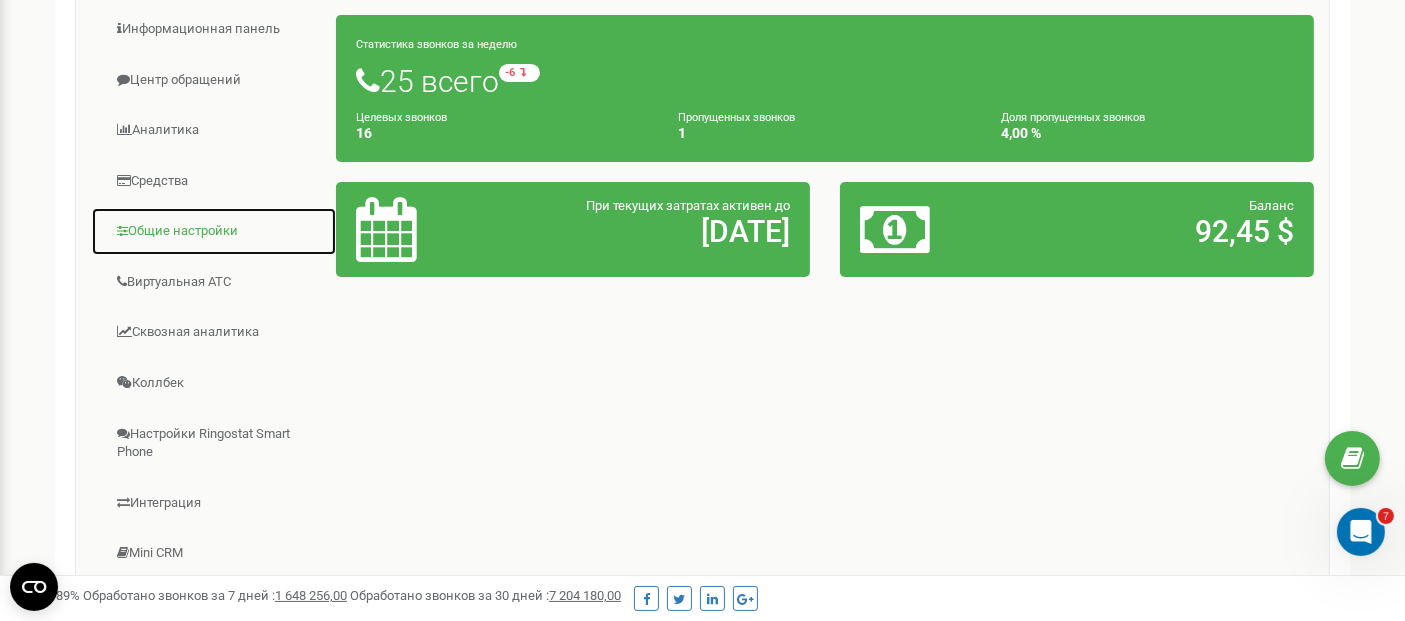 click on "Общие настройки" at bounding box center [214, 231] 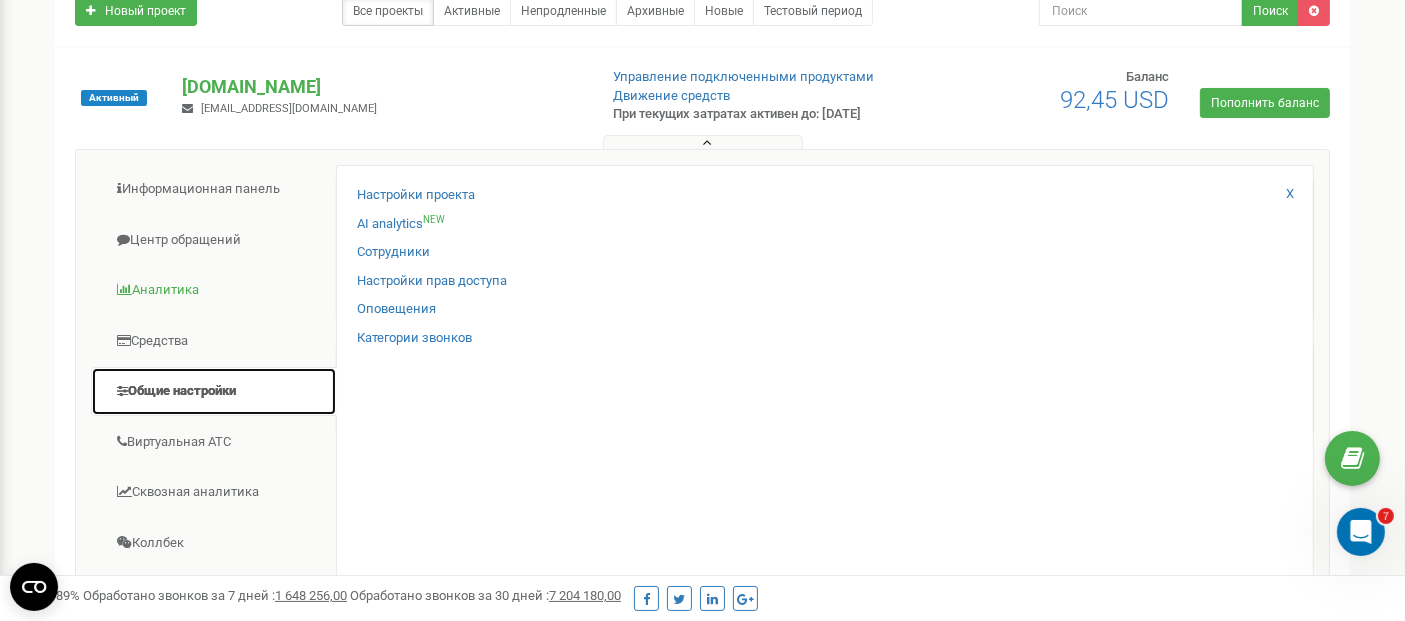scroll, scrollTop: 222, scrollLeft: 0, axis: vertical 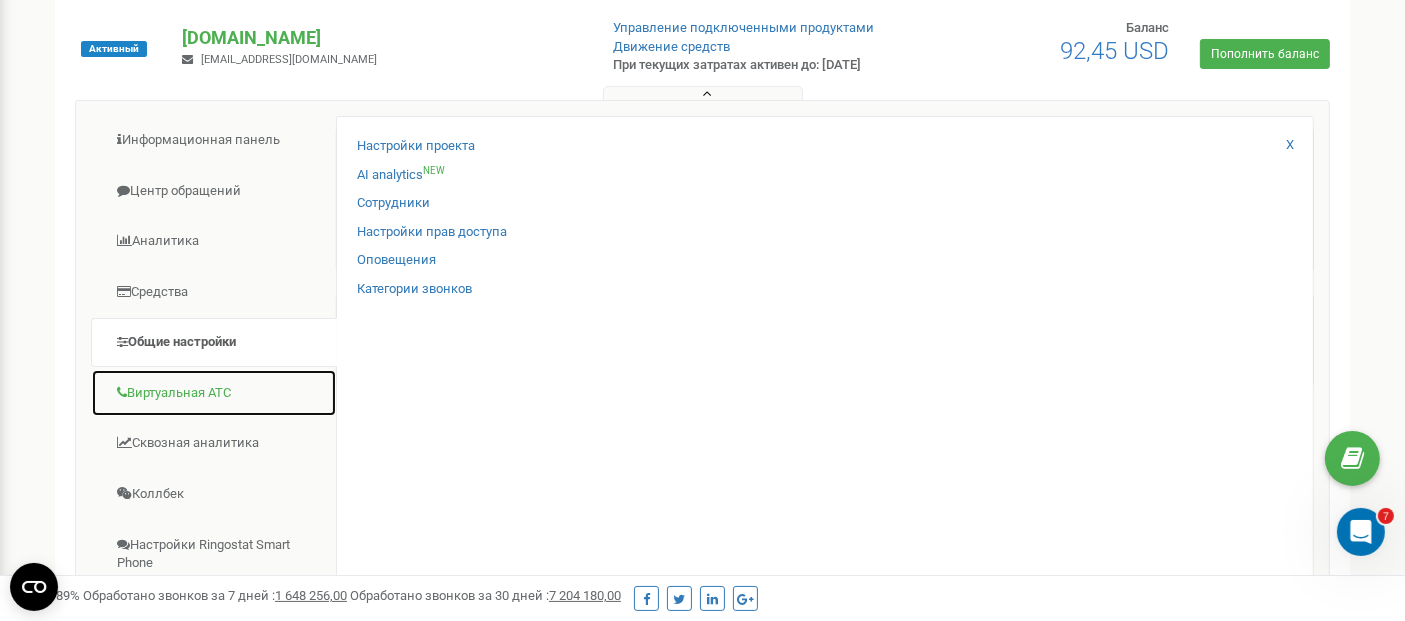 click on "Виртуальная АТС" at bounding box center [214, 393] 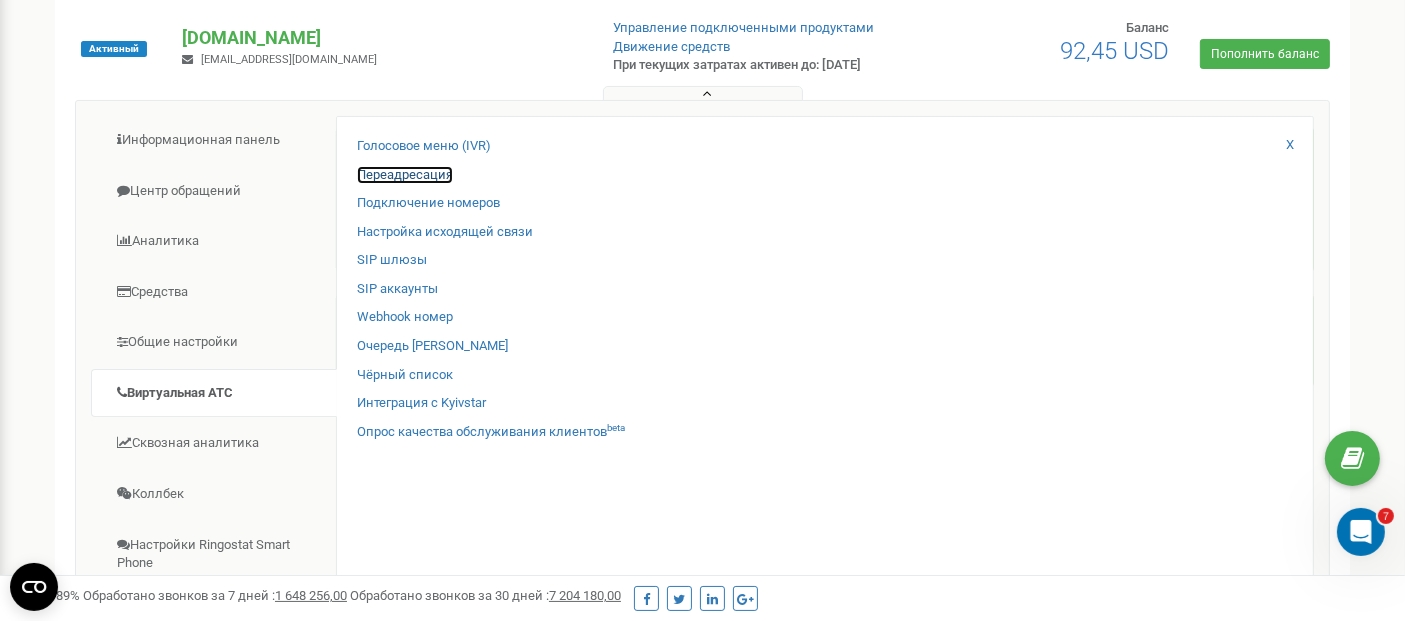 click on "Переадресация" at bounding box center (405, 175) 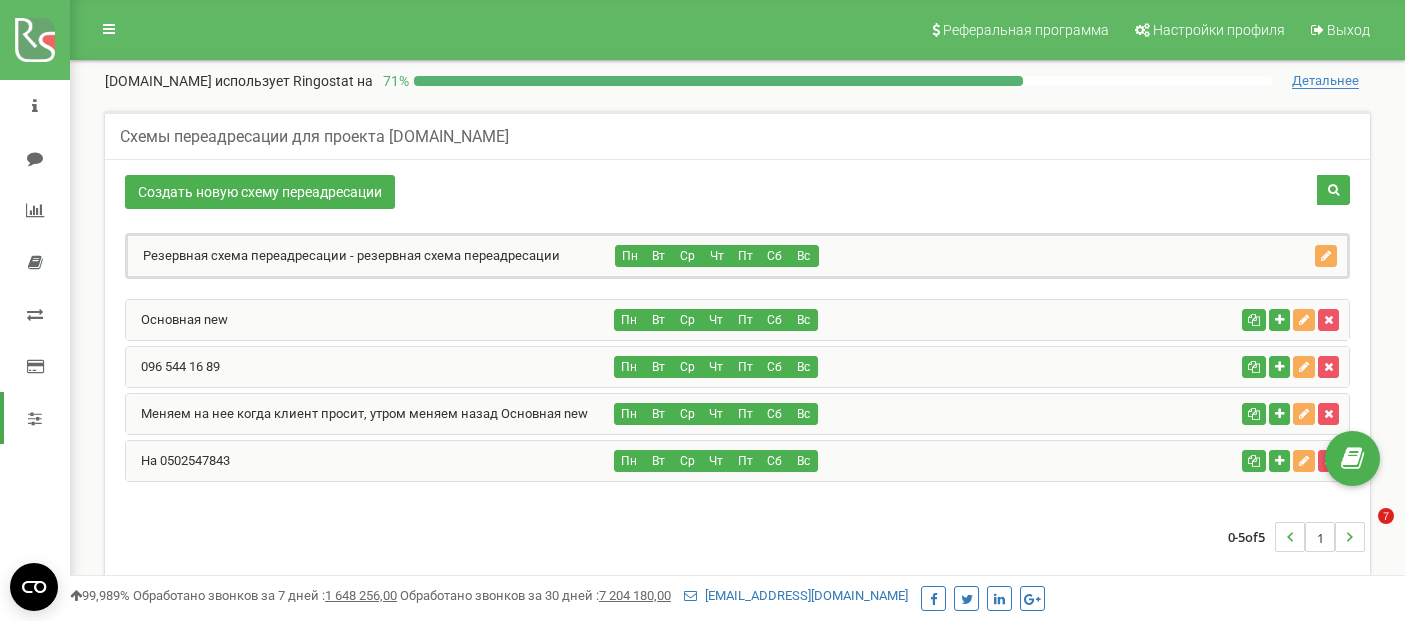 scroll, scrollTop: 0, scrollLeft: 0, axis: both 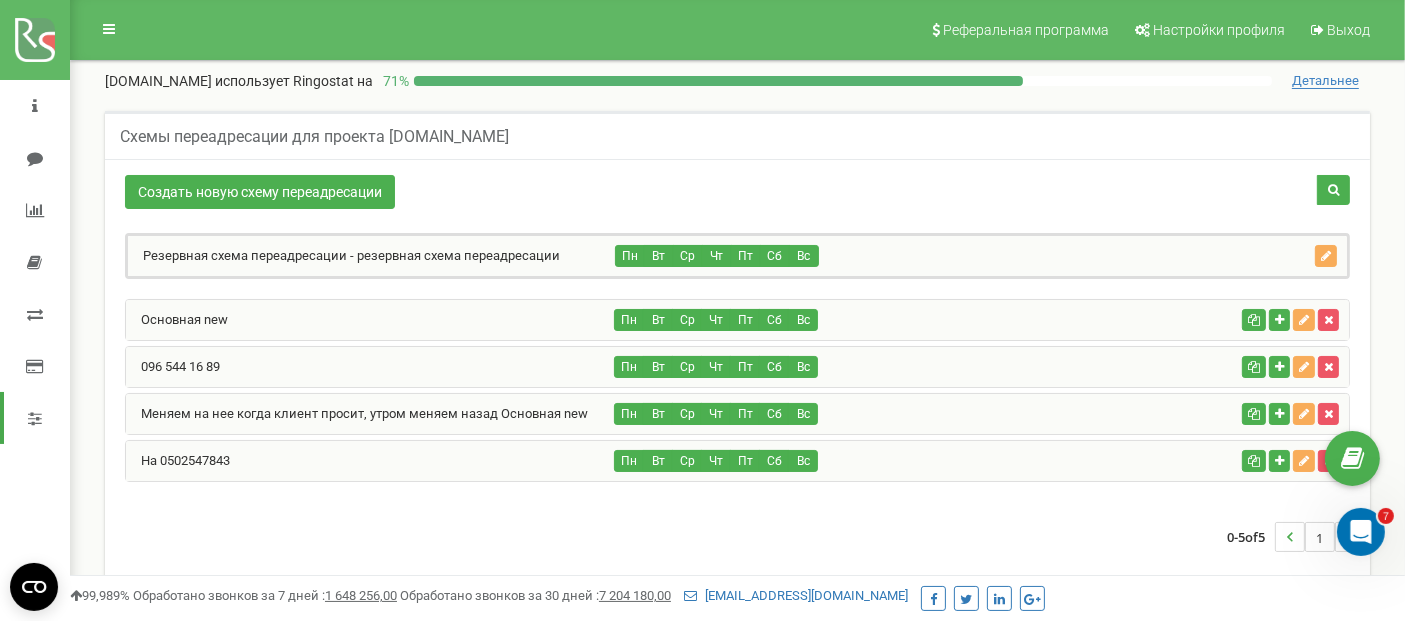 click 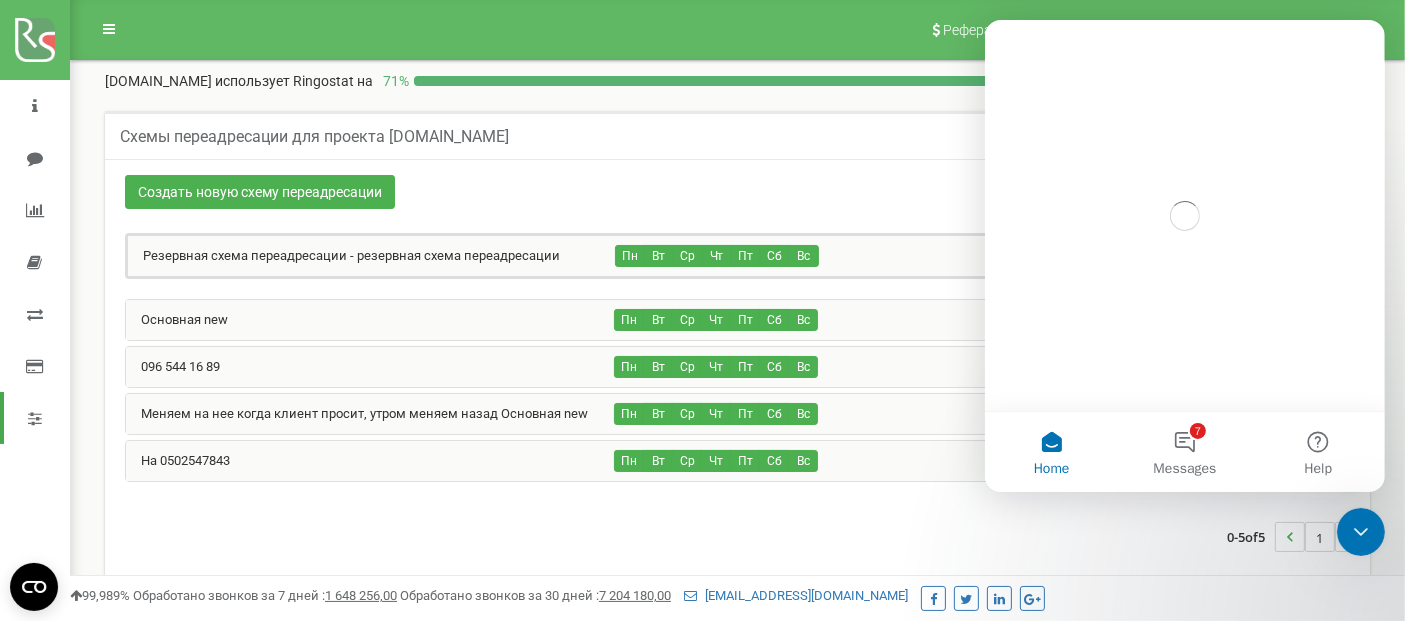 scroll, scrollTop: 0, scrollLeft: 0, axis: both 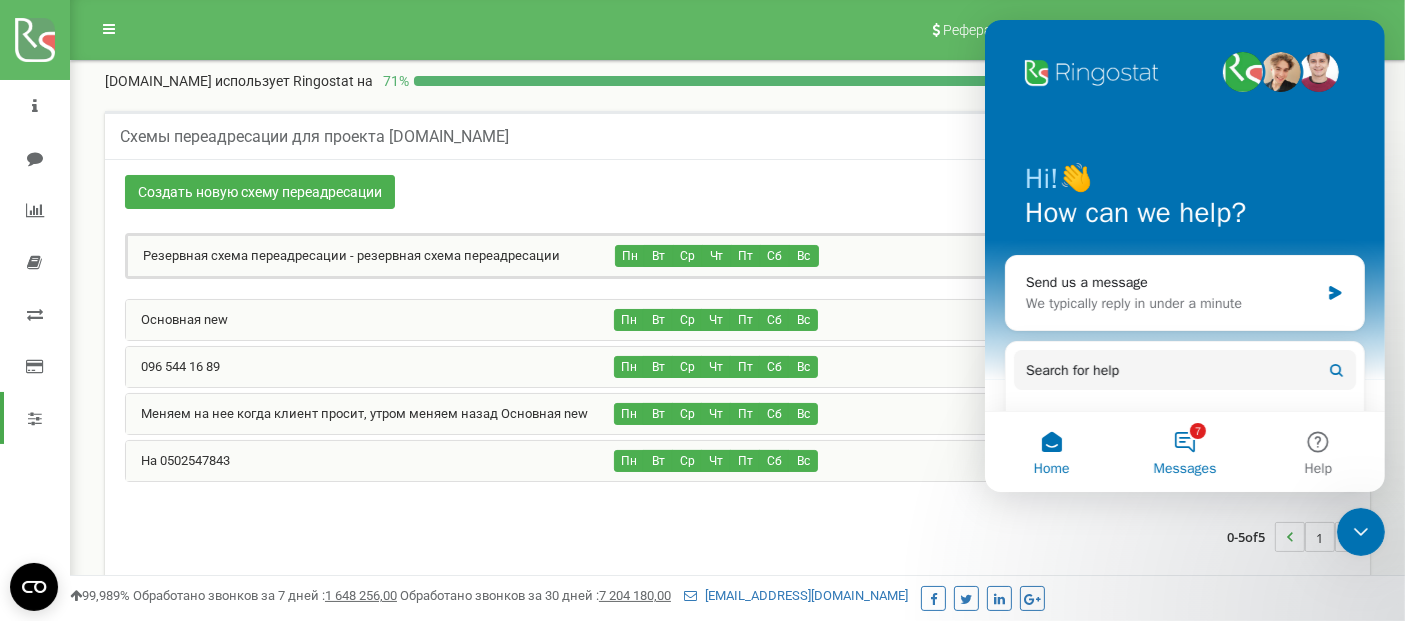 click on "7 Messages" at bounding box center (1183, 452) 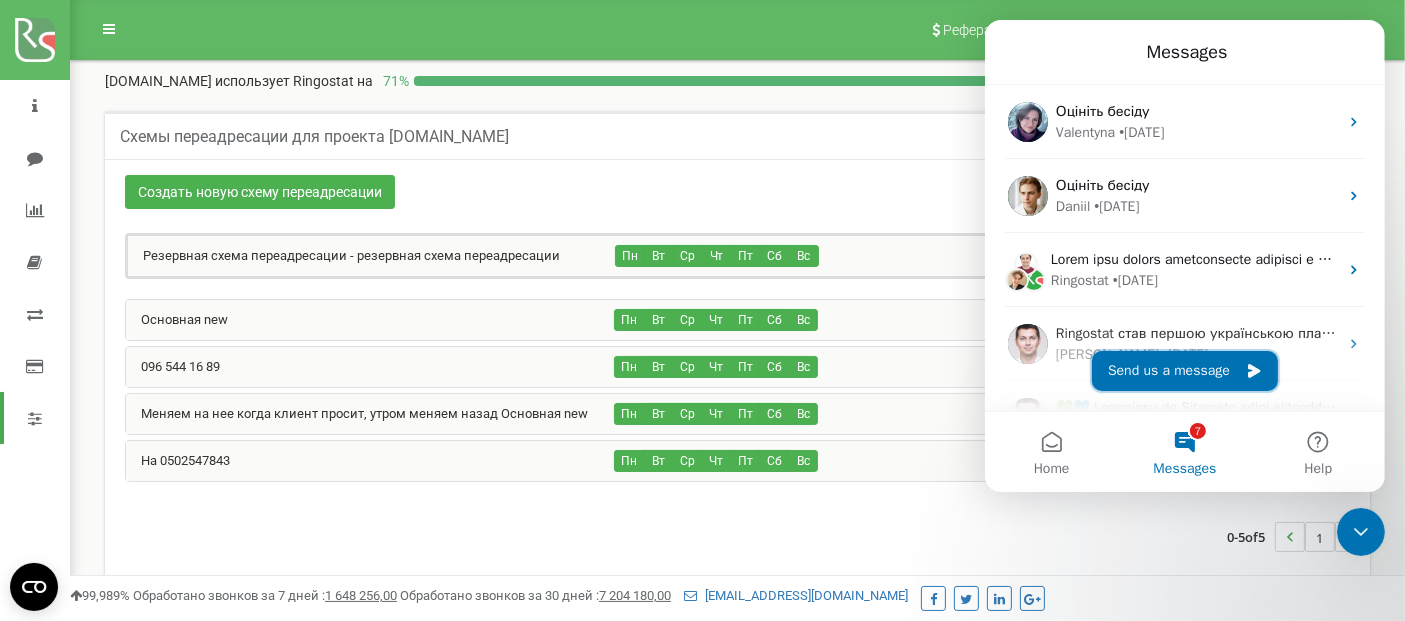 click on "Send us a message" at bounding box center [1184, 371] 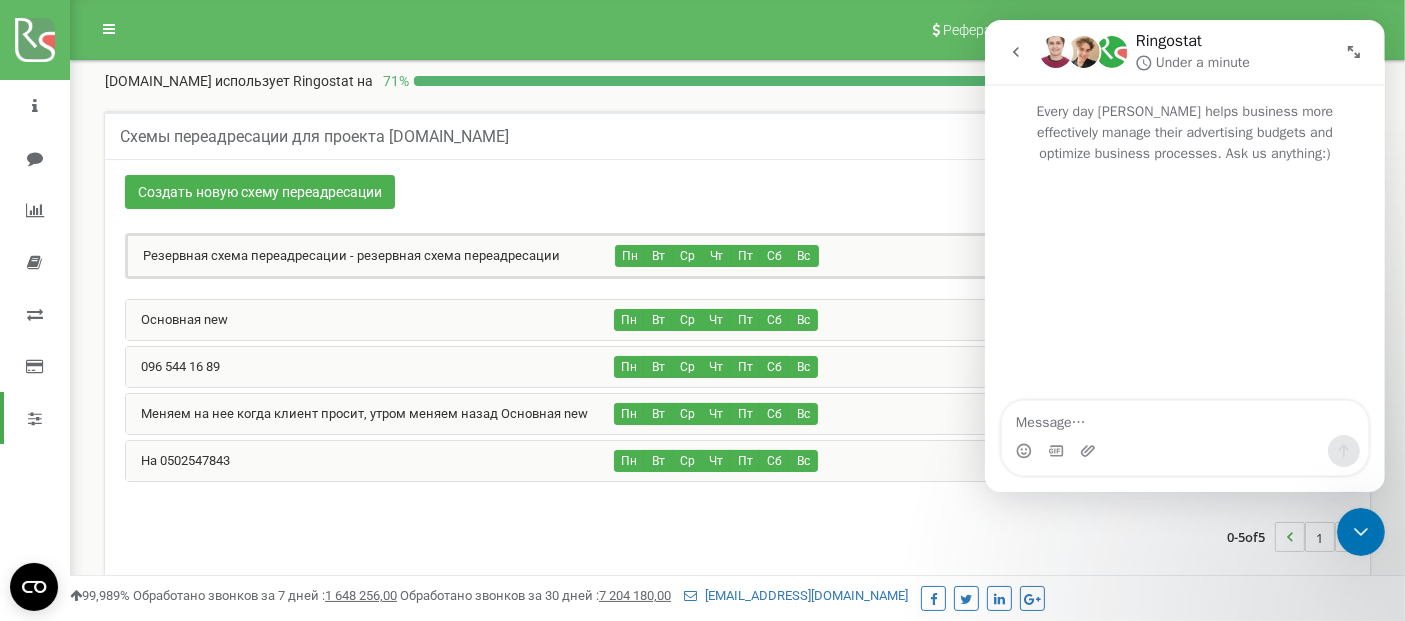 click at bounding box center (1184, 451) 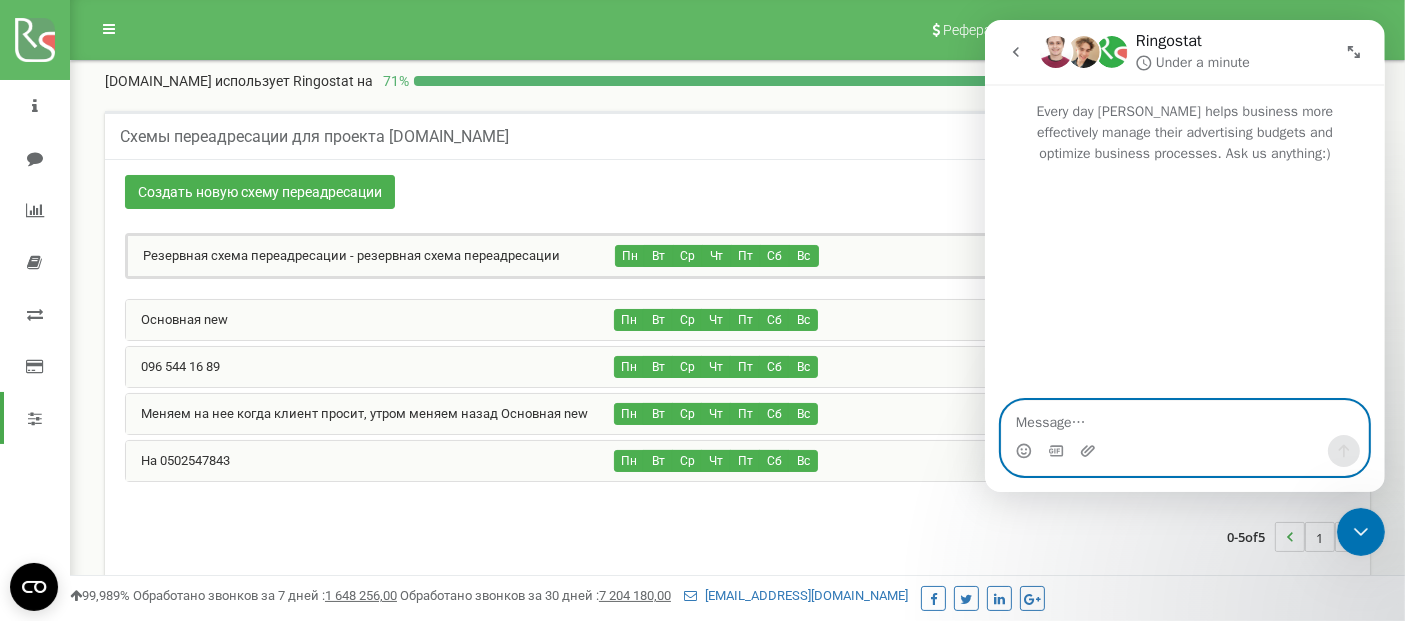 click at bounding box center [1184, 418] 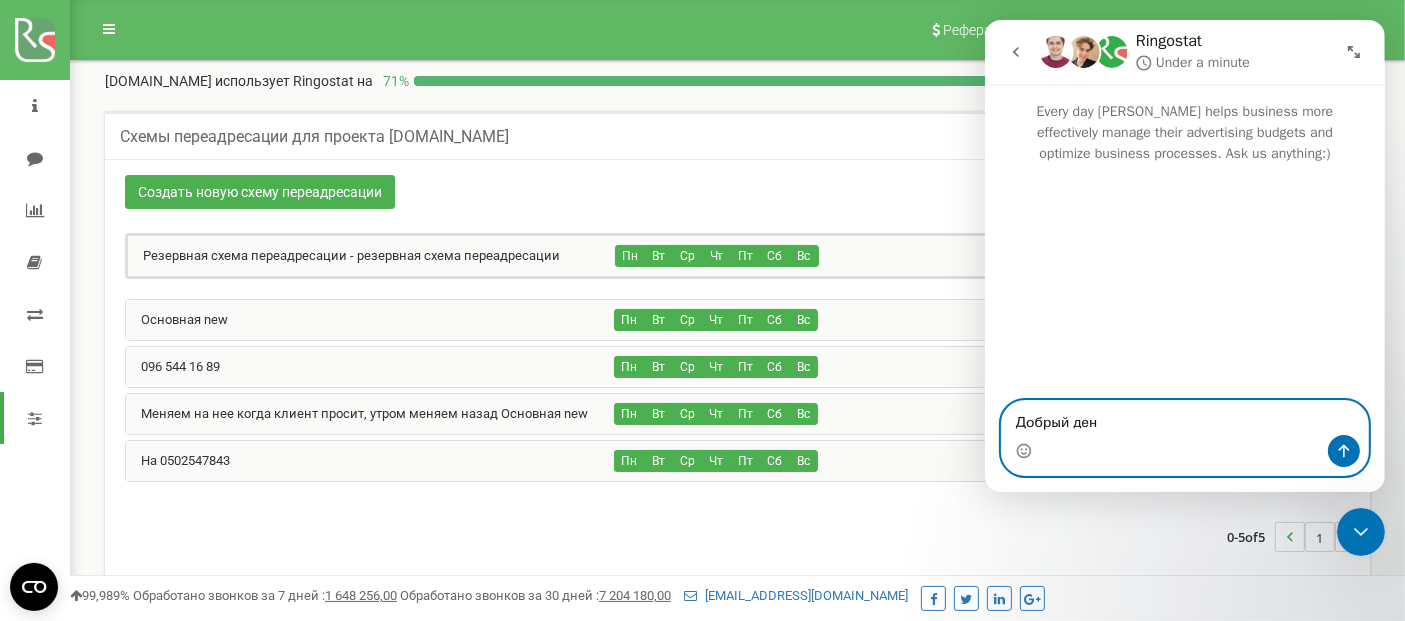 type on "Добрый день" 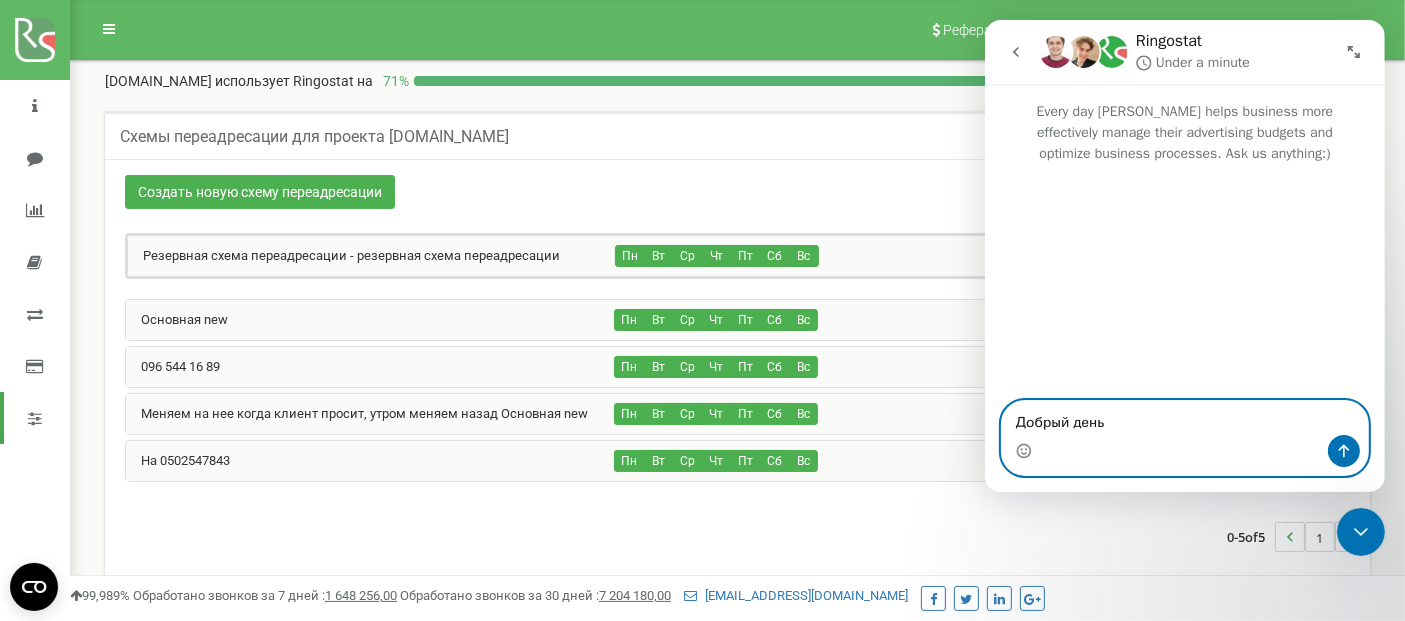 type 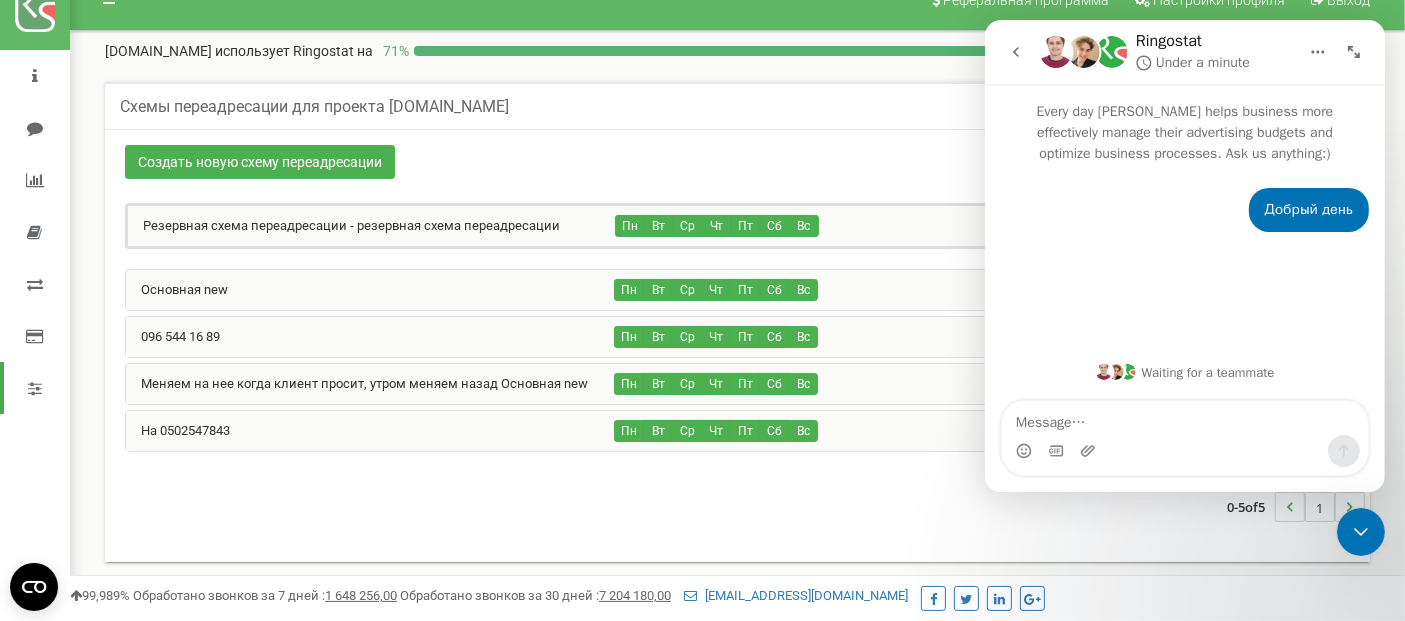 scroll, scrollTop: 0, scrollLeft: 0, axis: both 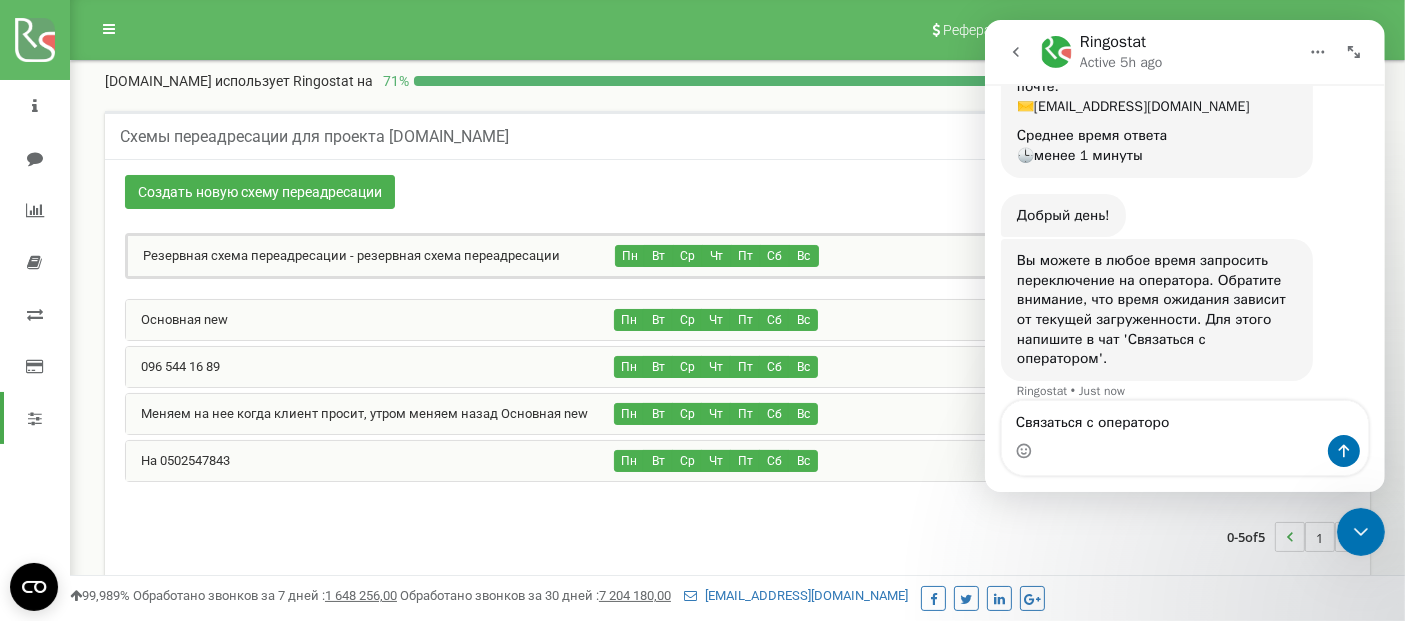 type on "Связаться с оператором" 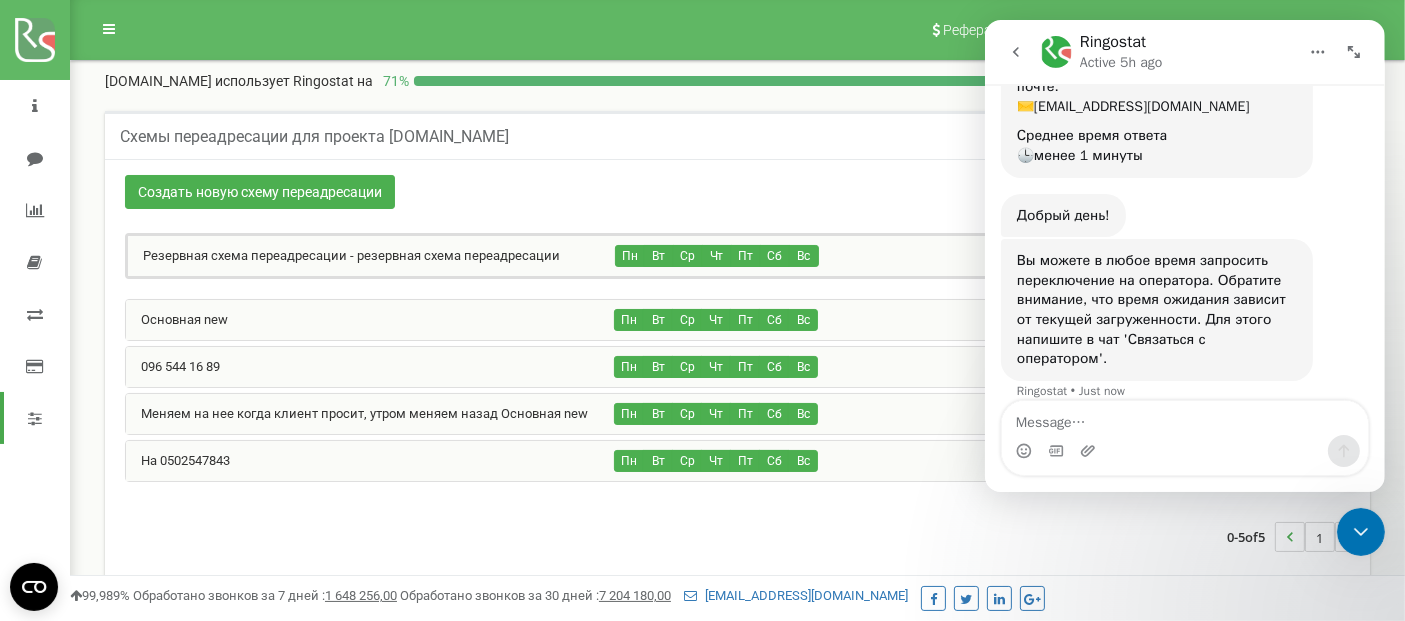 scroll, scrollTop: 262, scrollLeft: 0, axis: vertical 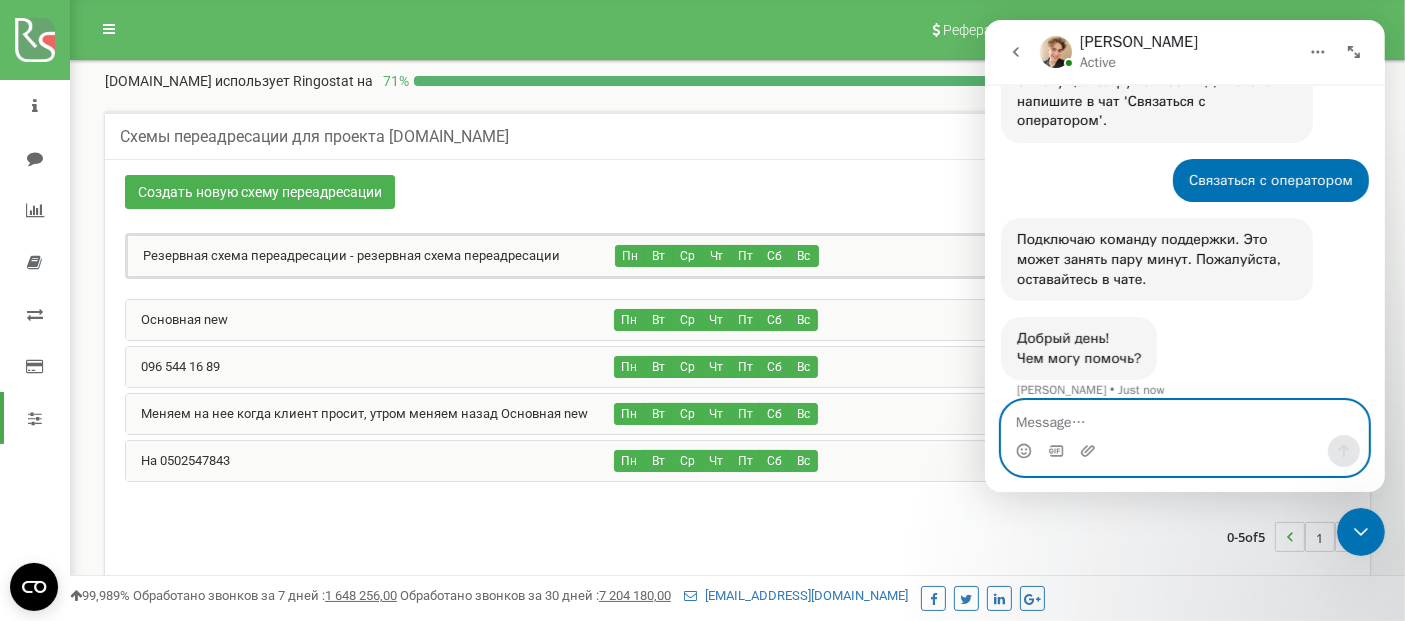click at bounding box center [1184, 418] 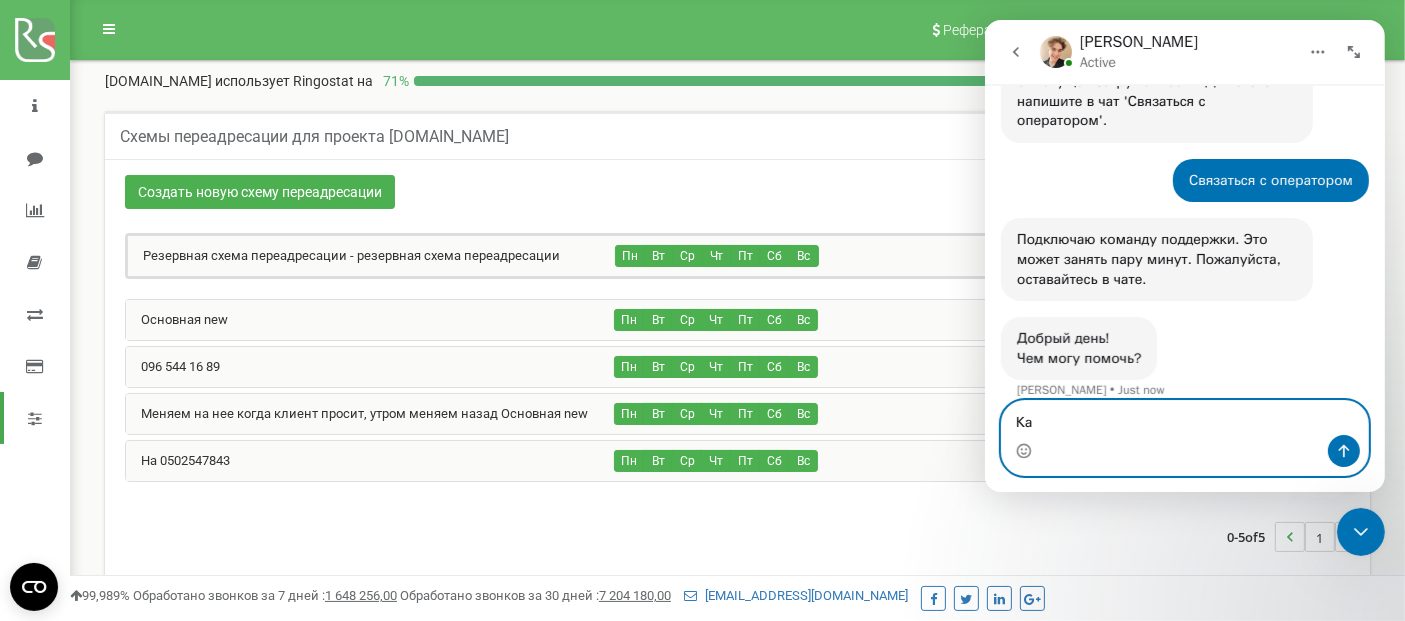 type on "К" 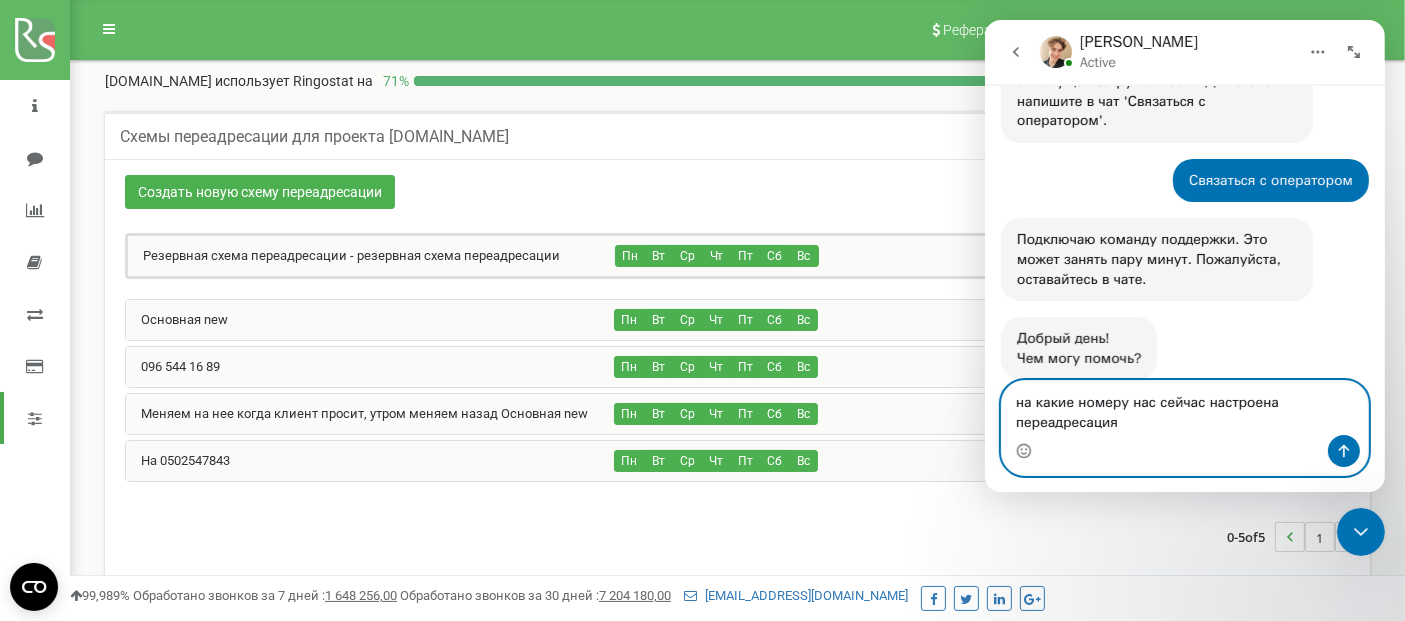scroll, scrollTop: 460, scrollLeft: 0, axis: vertical 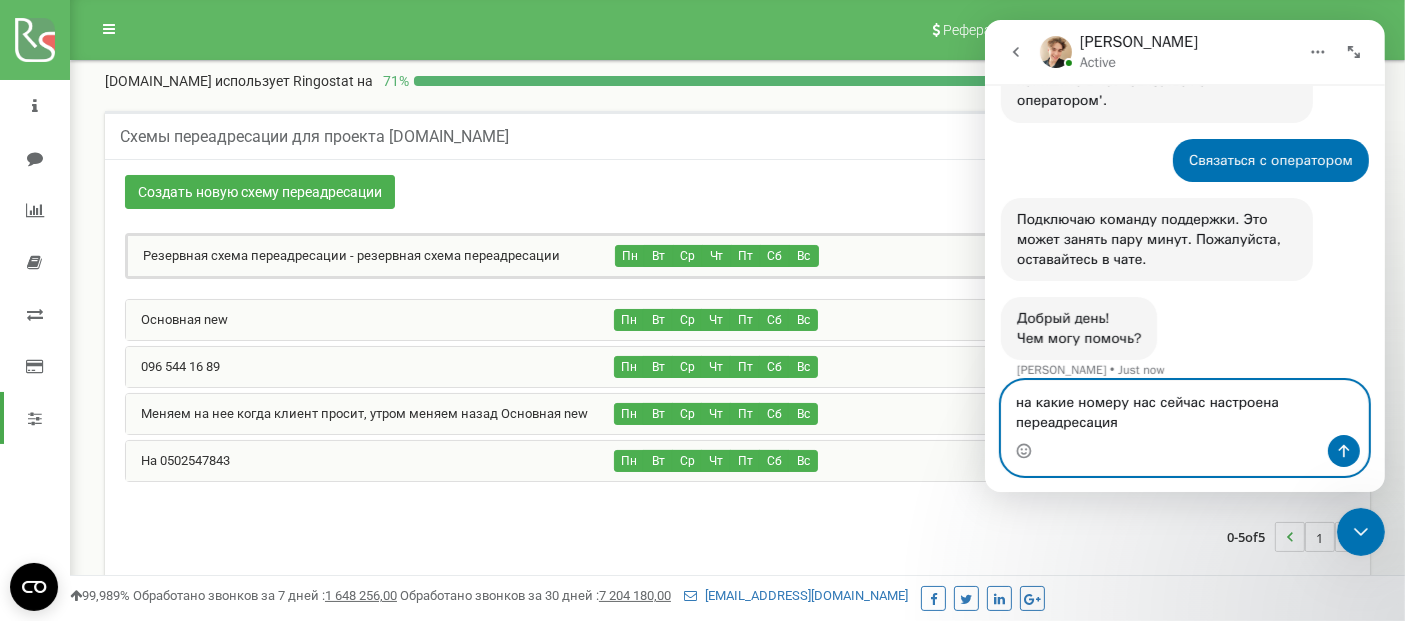 type on "на какие номеру нас сейчас настроена переадресация?" 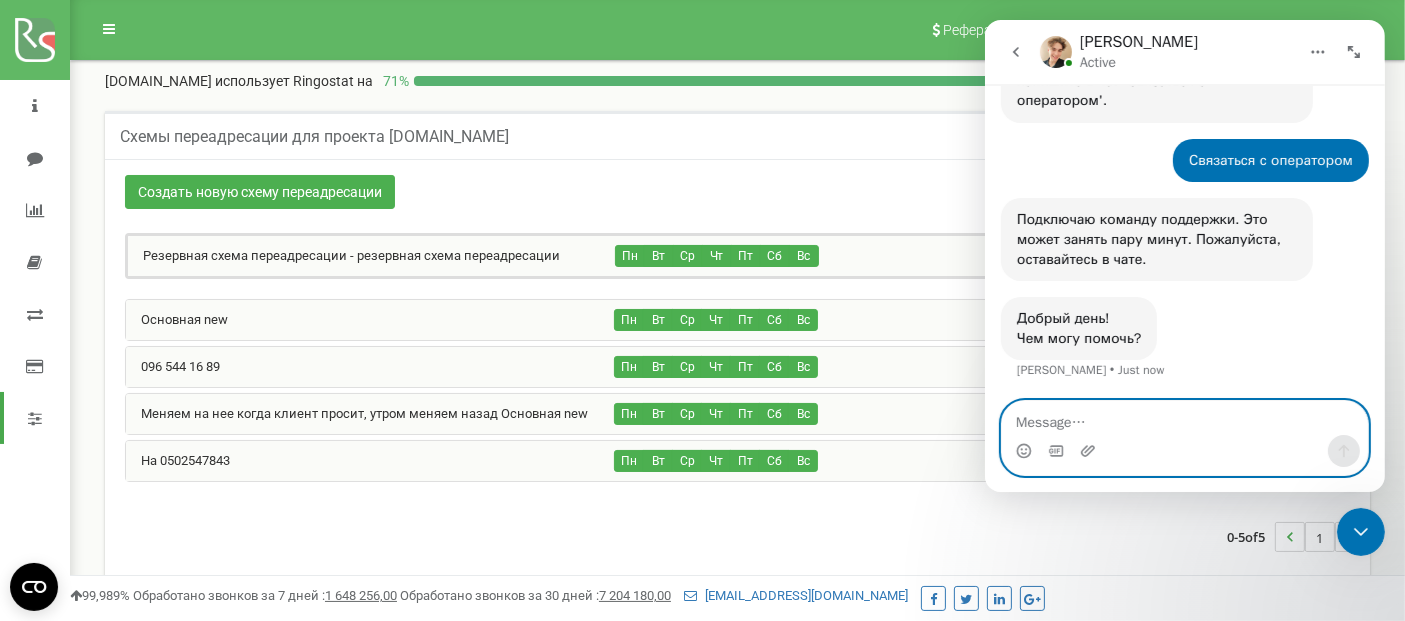 scroll, scrollTop: 519, scrollLeft: 0, axis: vertical 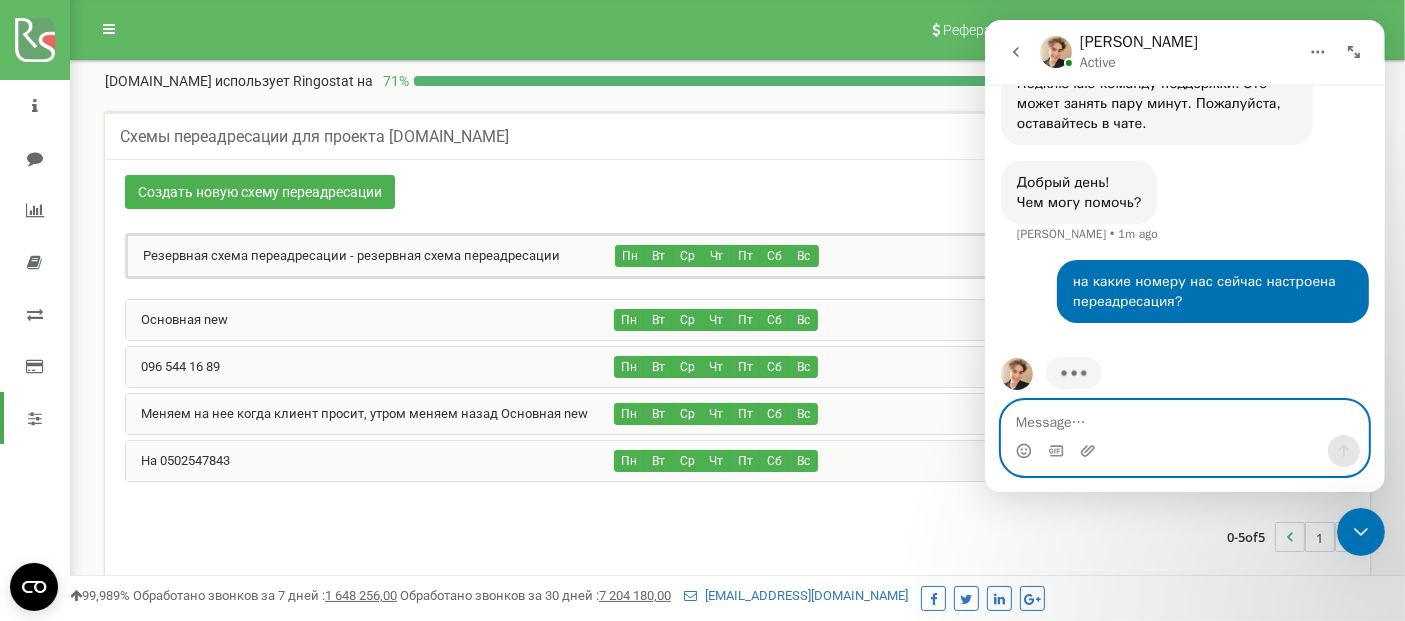 click at bounding box center [1184, 418] 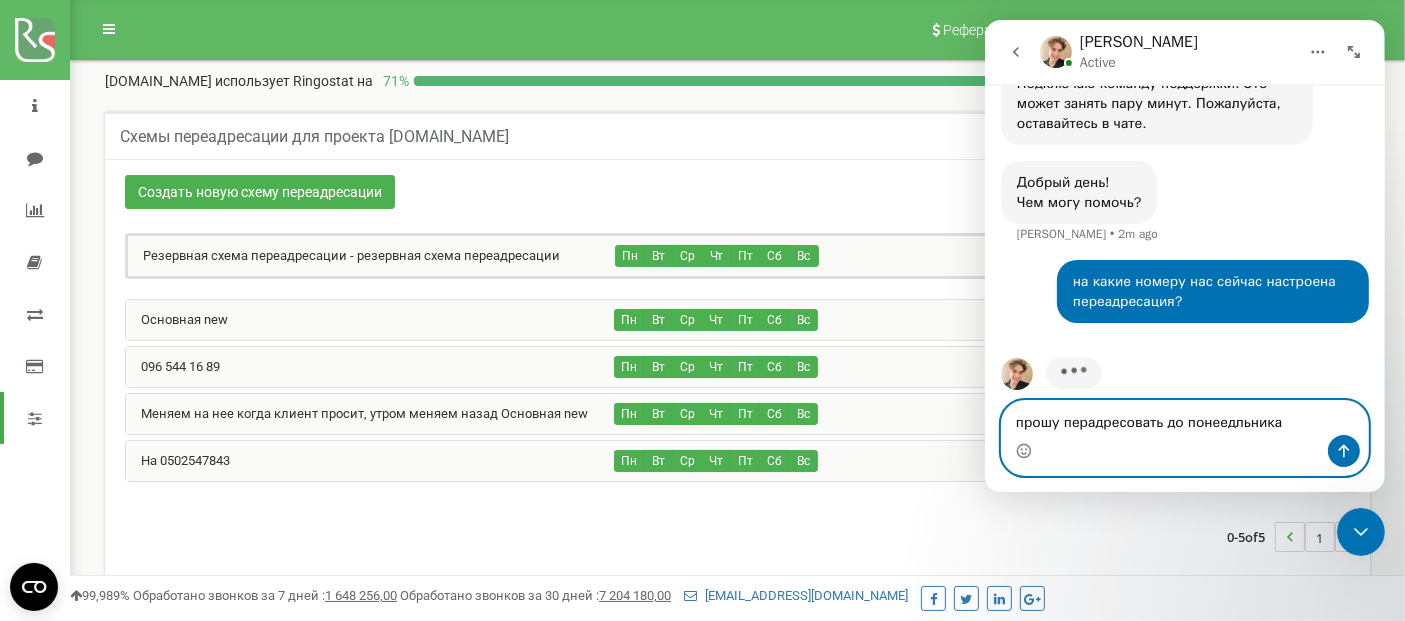 click on "прошу перадресовать до понеедльника" at bounding box center (1184, 418) 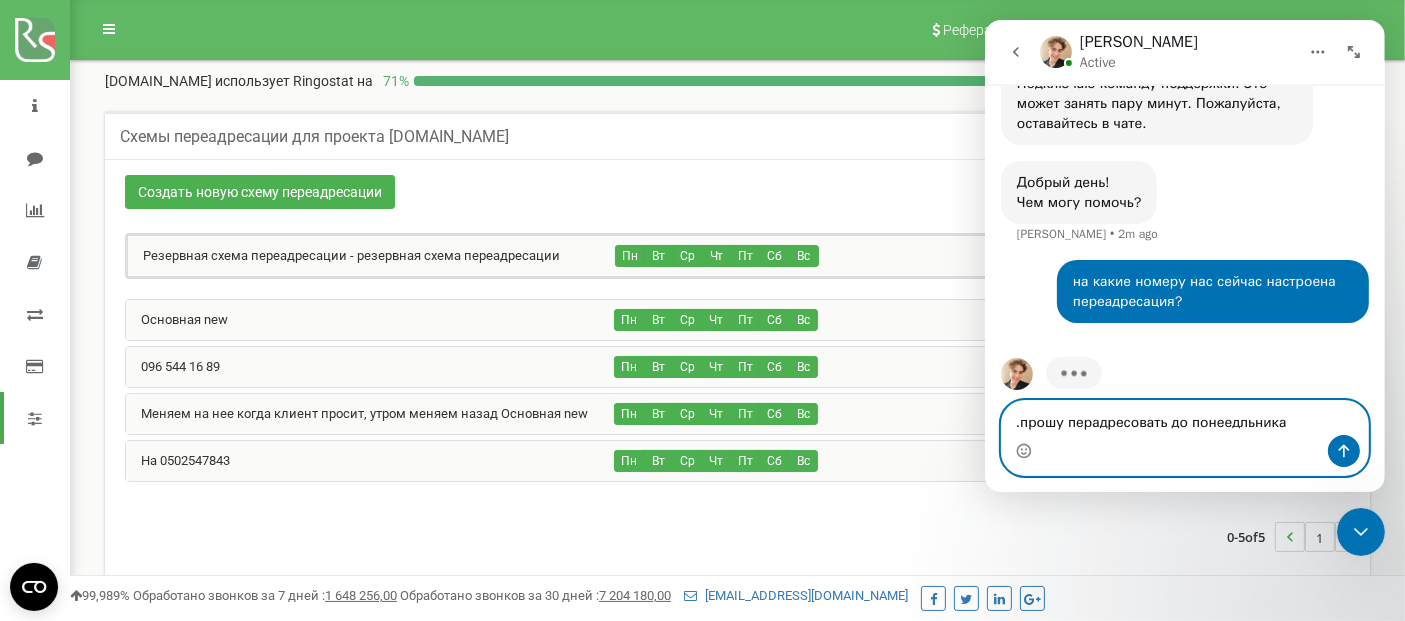 type on "прошу перадресовать до понеедльника" 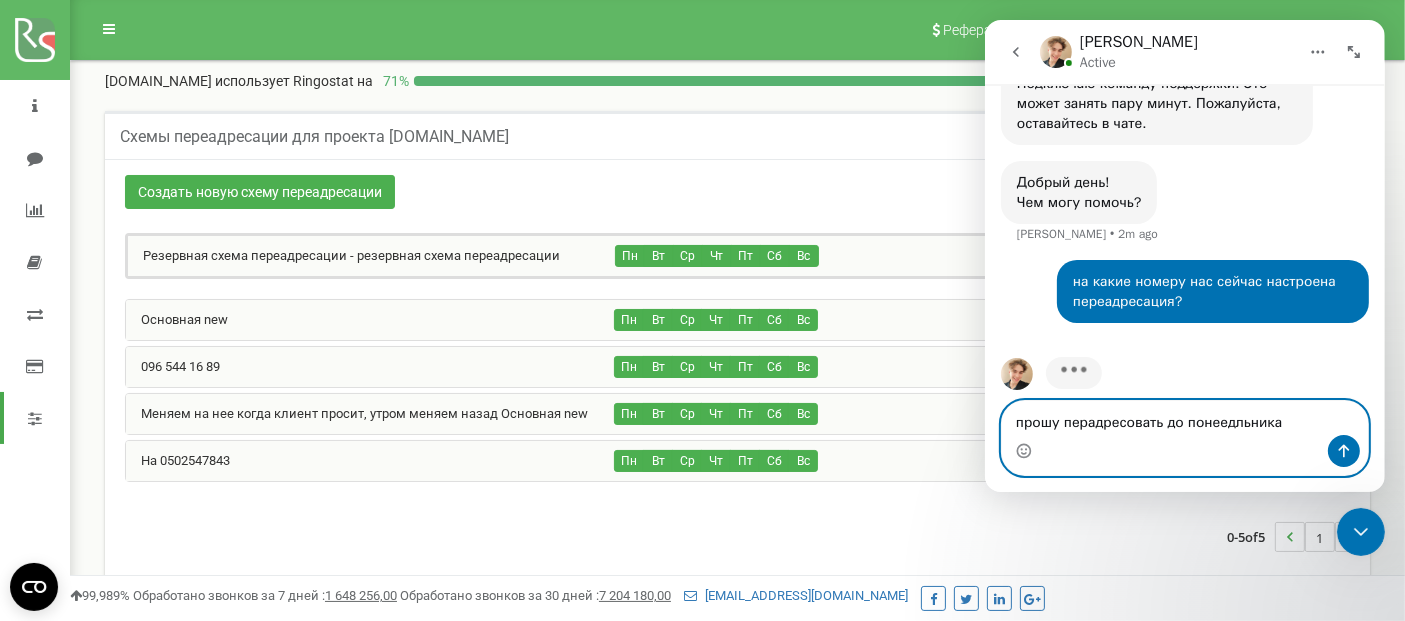 scroll, scrollTop: 519, scrollLeft: 0, axis: vertical 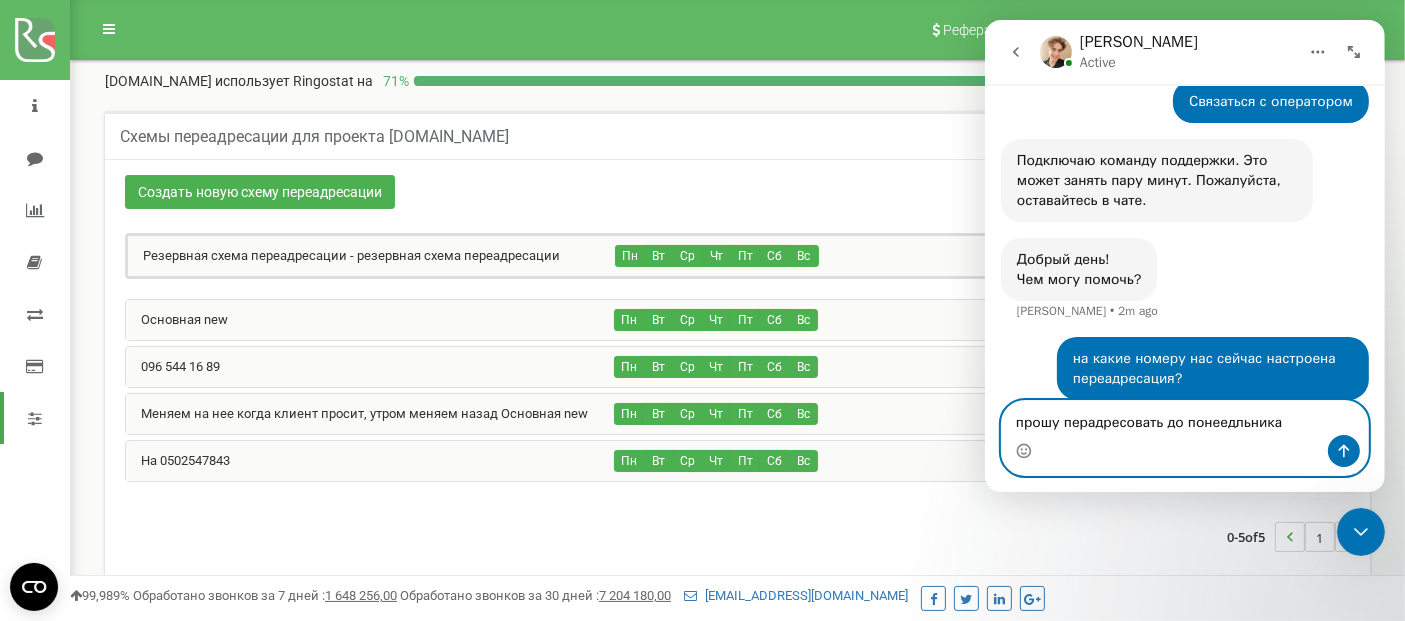 click on "прошу перадресовать до понеедльника" at bounding box center (1184, 418) 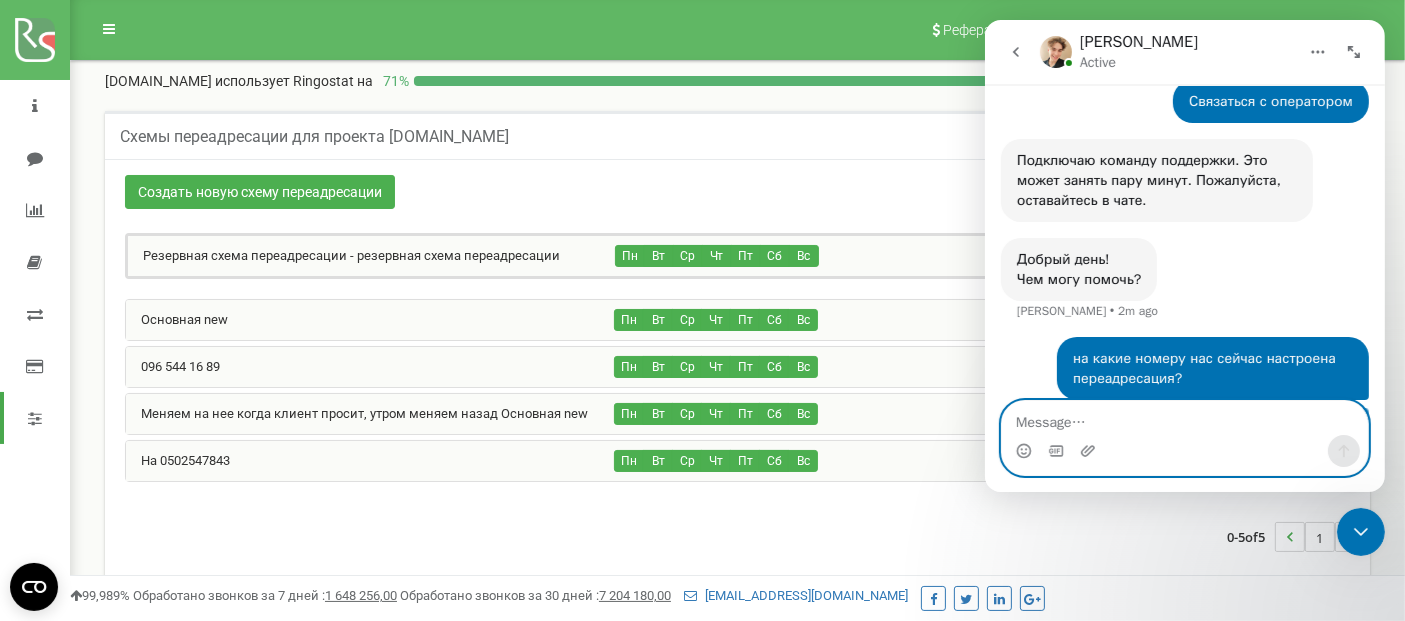 scroll, scrollTop: 565, scrollLeft: 0, axis: vertical 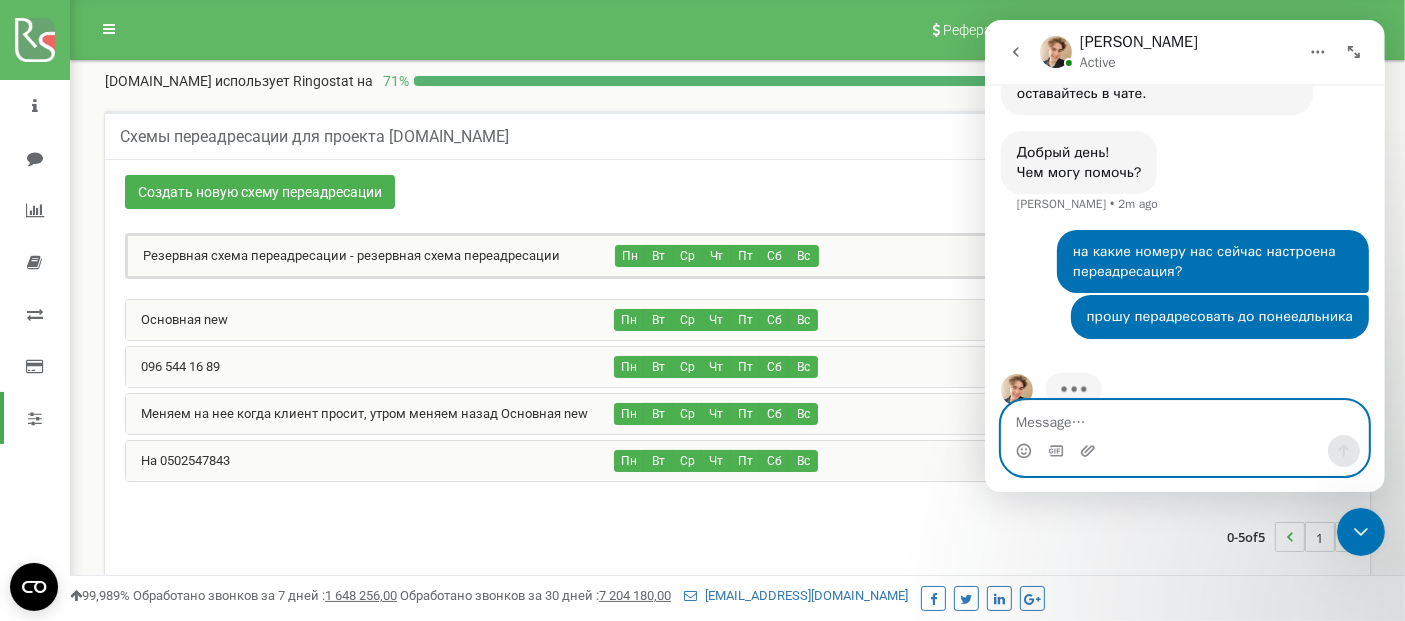 drag, startPoint x: 1248, startPoint y: 370, endPoint x: 1279, endPoint y: 422, distance: 60.53924 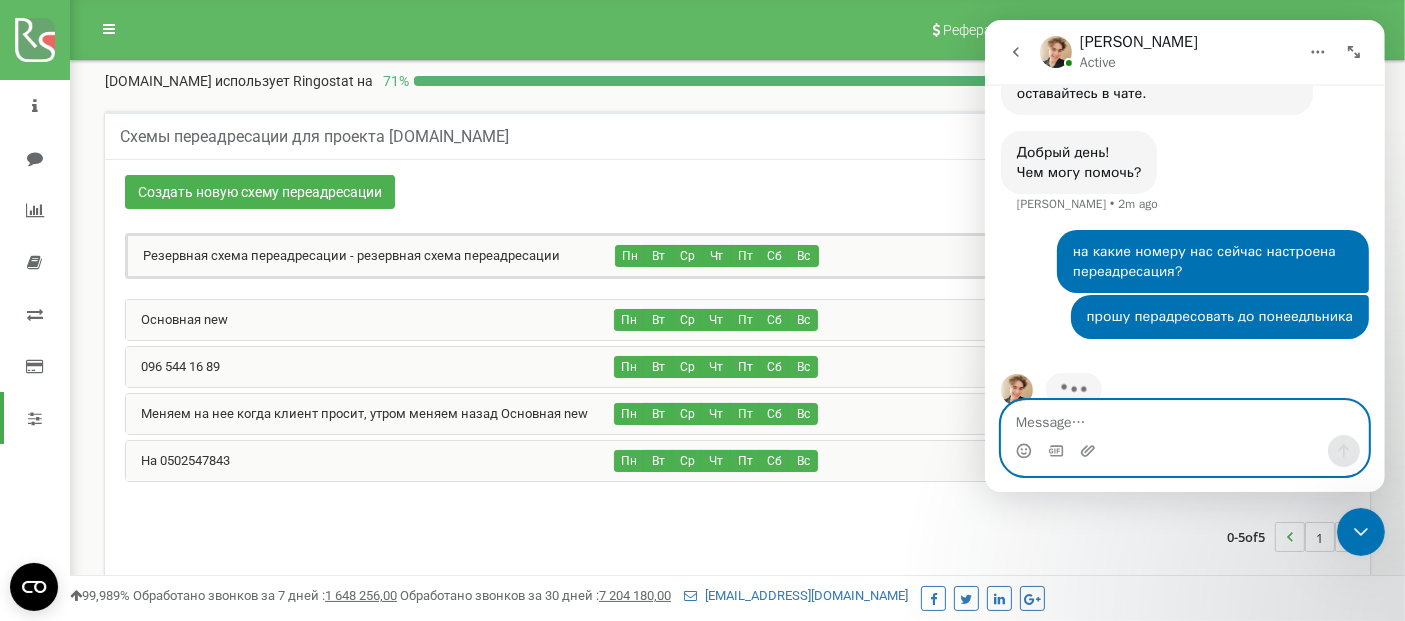 click at bounding box center [1184, 418] 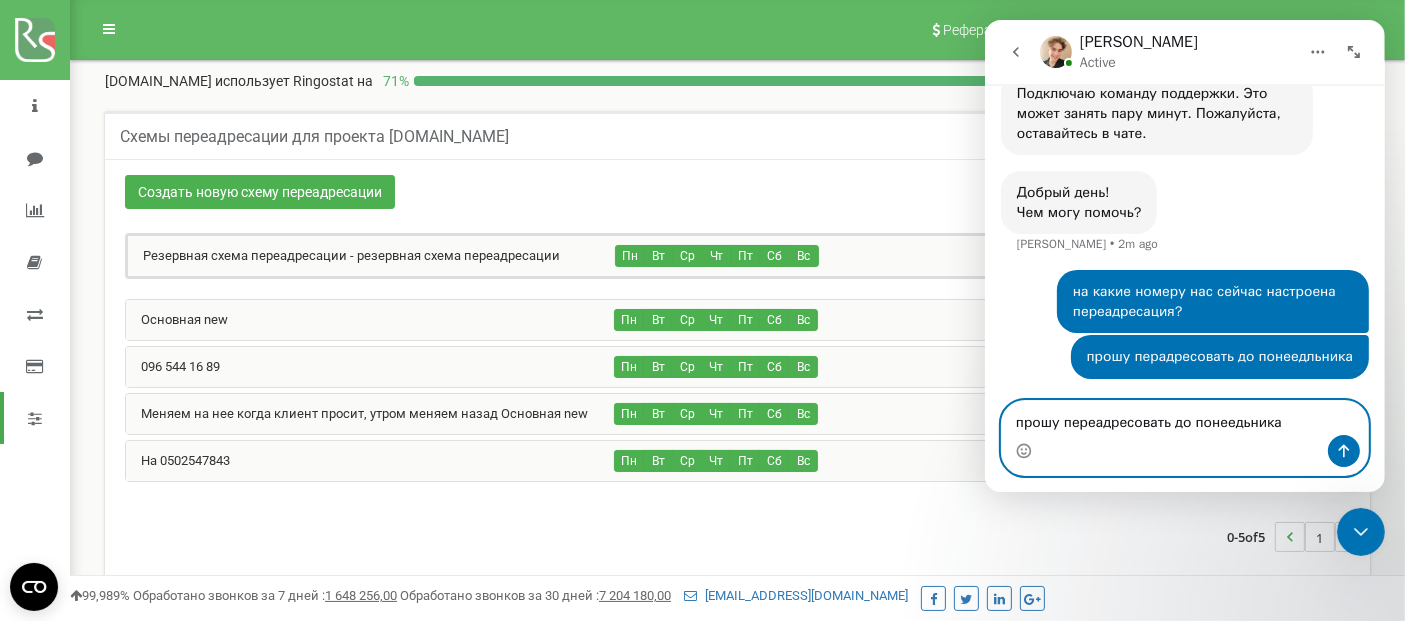 scroll, scrollTop: 565, scrollLeft: 0, axis: vertical 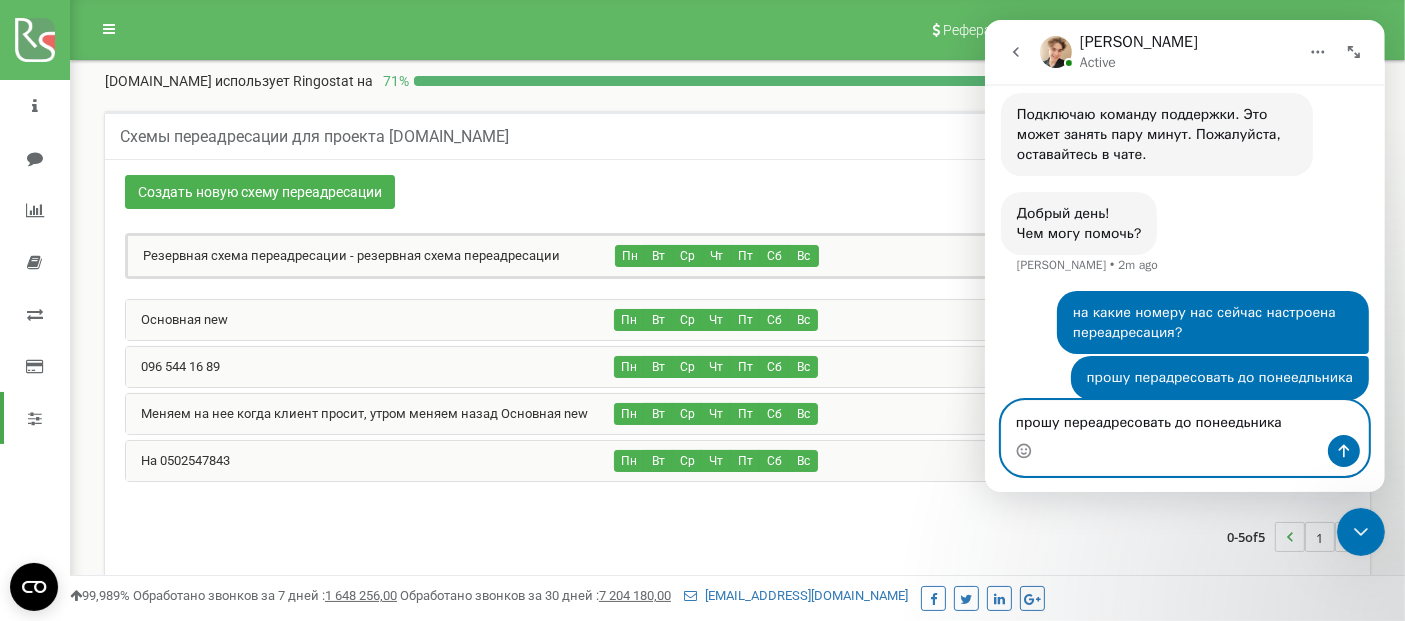 click on "прошу переадресовать до понеедьника" at bounding box center [1184, 418] 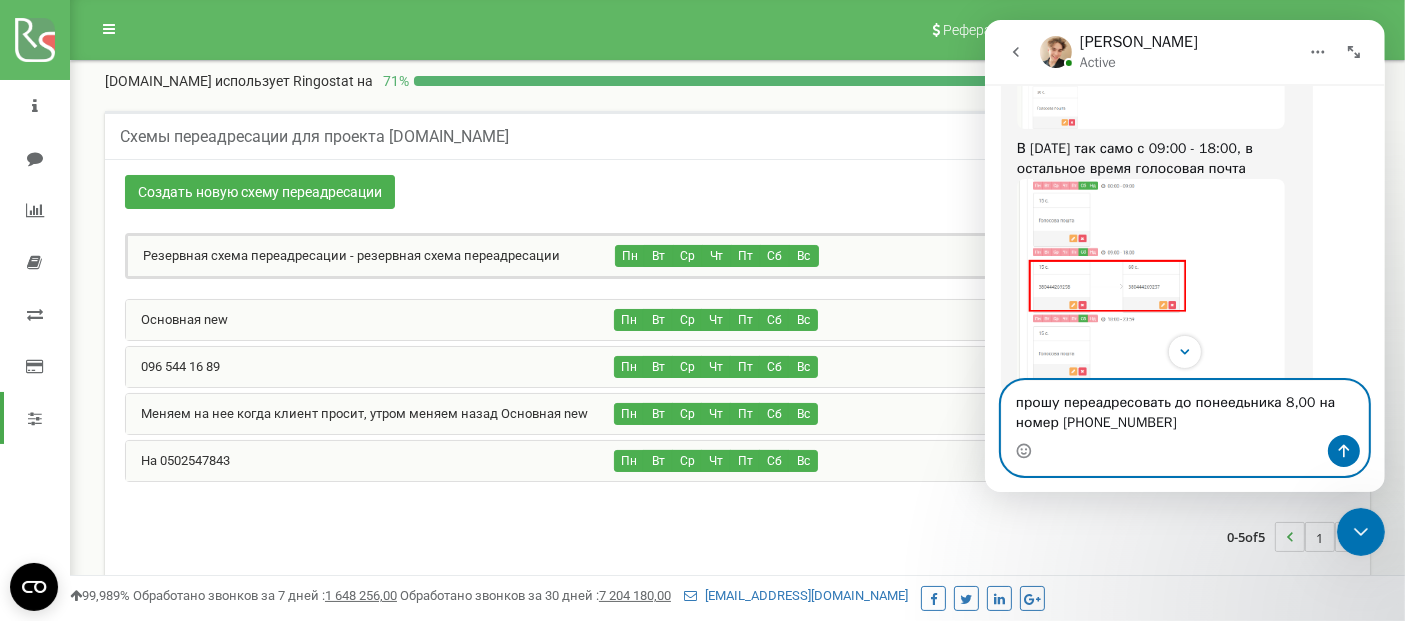 scroll, scrollTop: 1099, scrollLeft: 0, axis: vertical 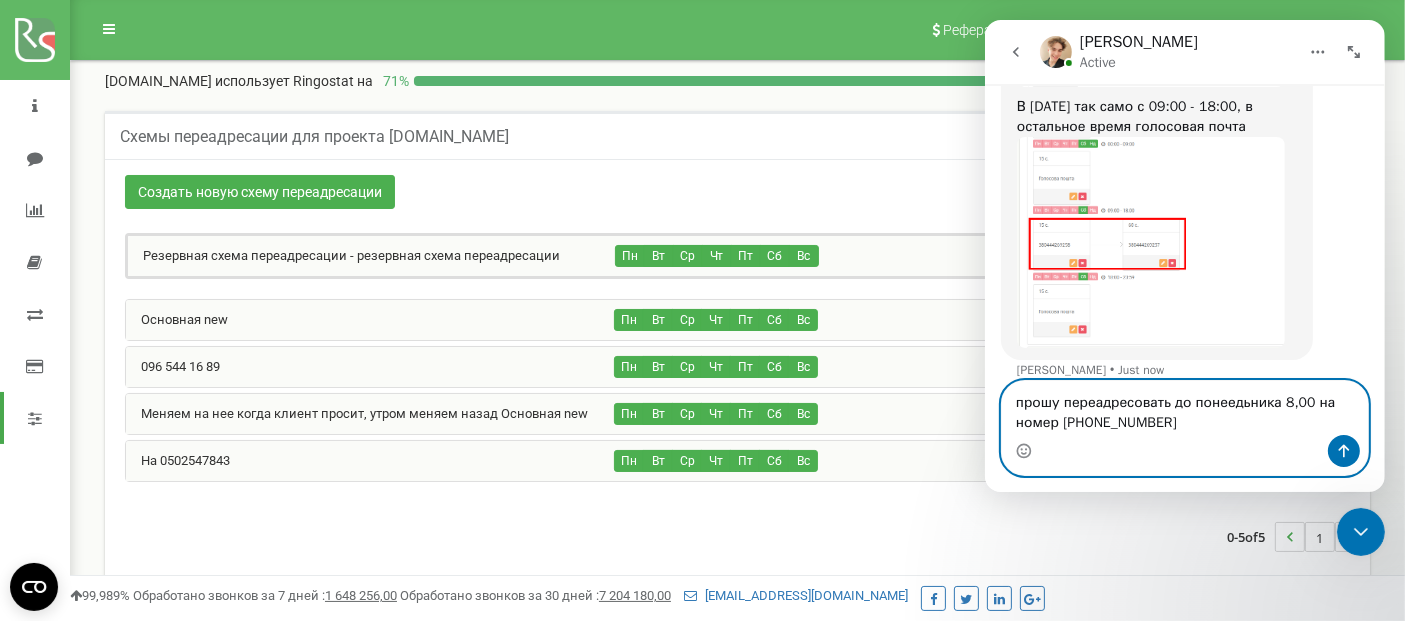 click on "прошу переадресовать до понеедьника 8,00 на номер 096-544-16-89" at bounding box center (1184, 408) 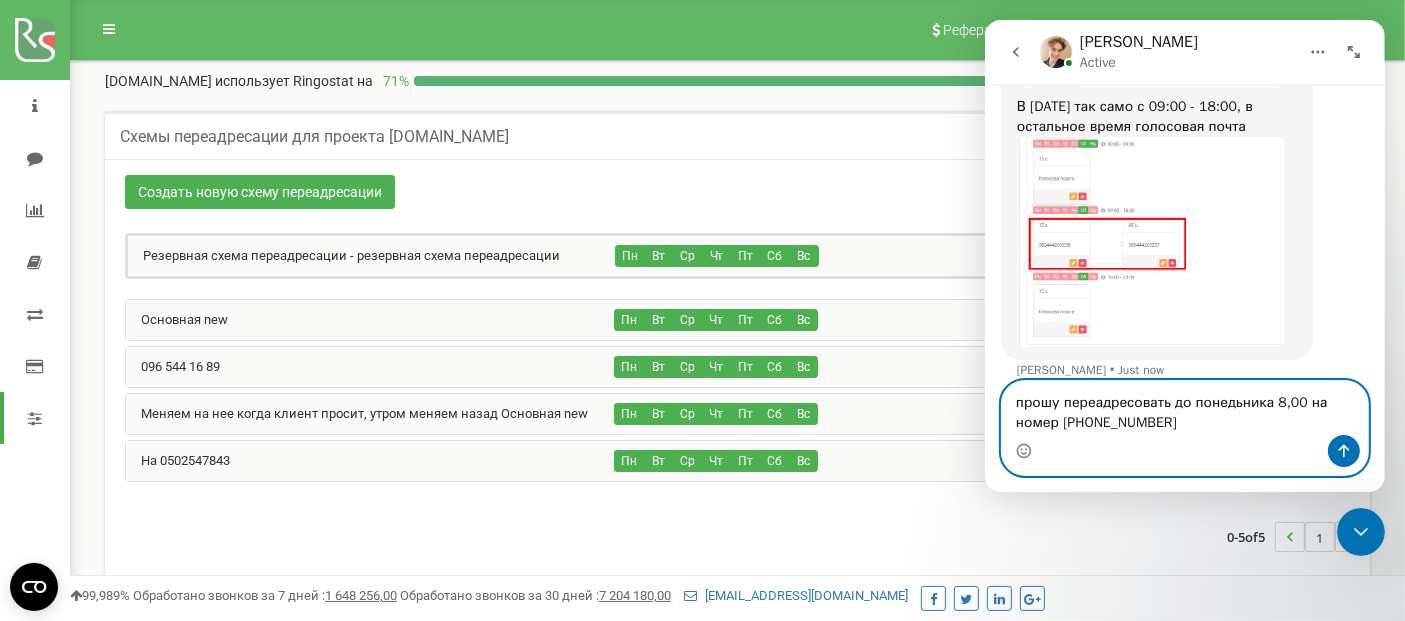 click on "прошу переадресовать до понедьника 8,00 на номер 096-544-16-89" at bounding box center (1184, 408) 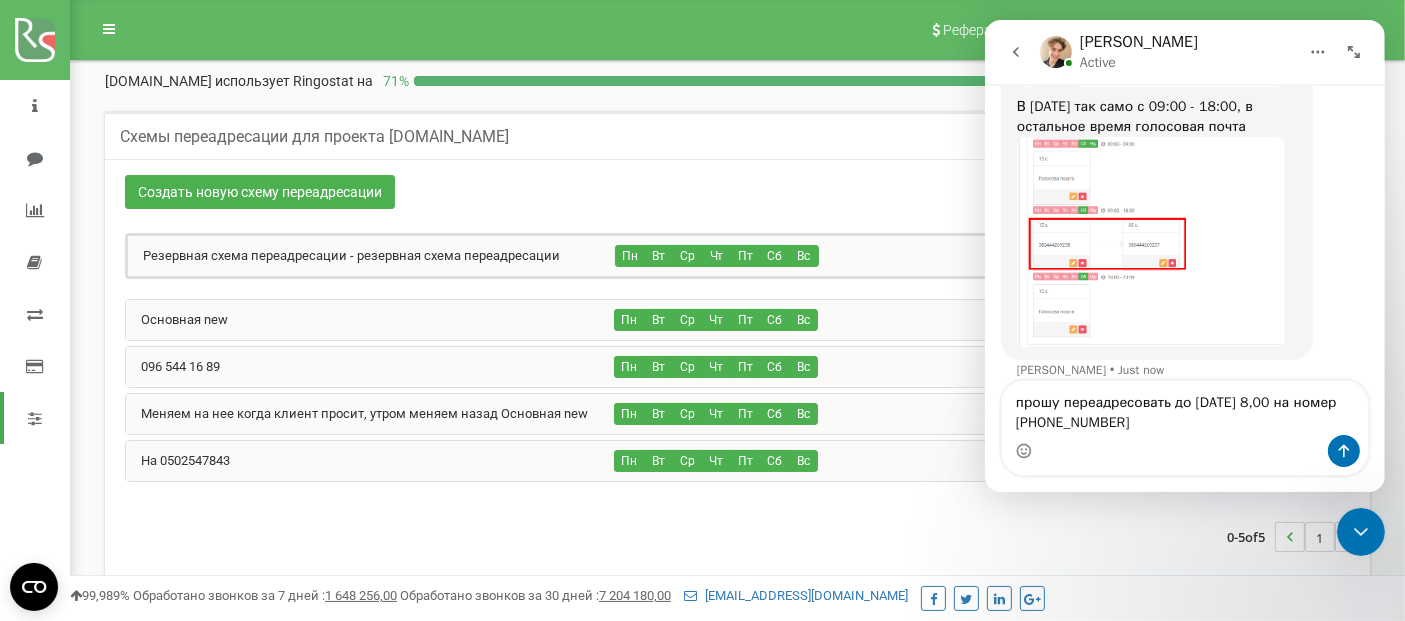 click at bounding box center [1184, 451] 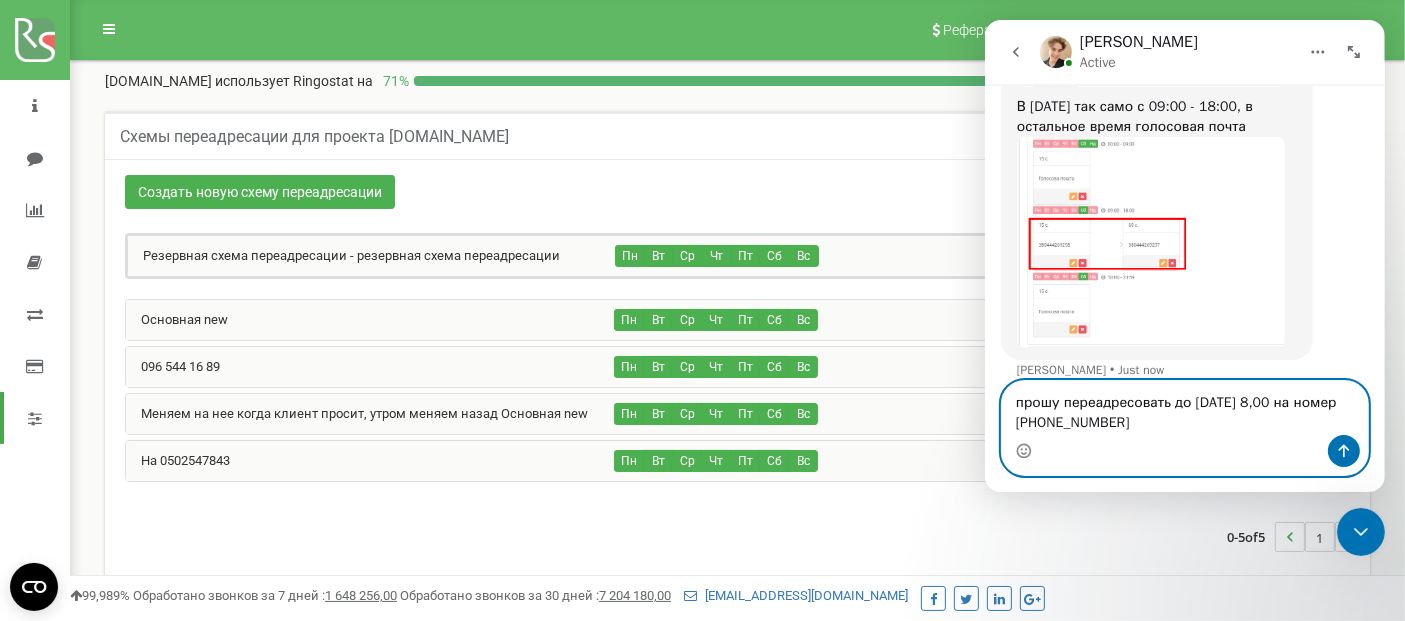 click on "прошу переадресовать до понедельника 8,00 на номер 096-544-16-89" at bounding box center [1184, 408] 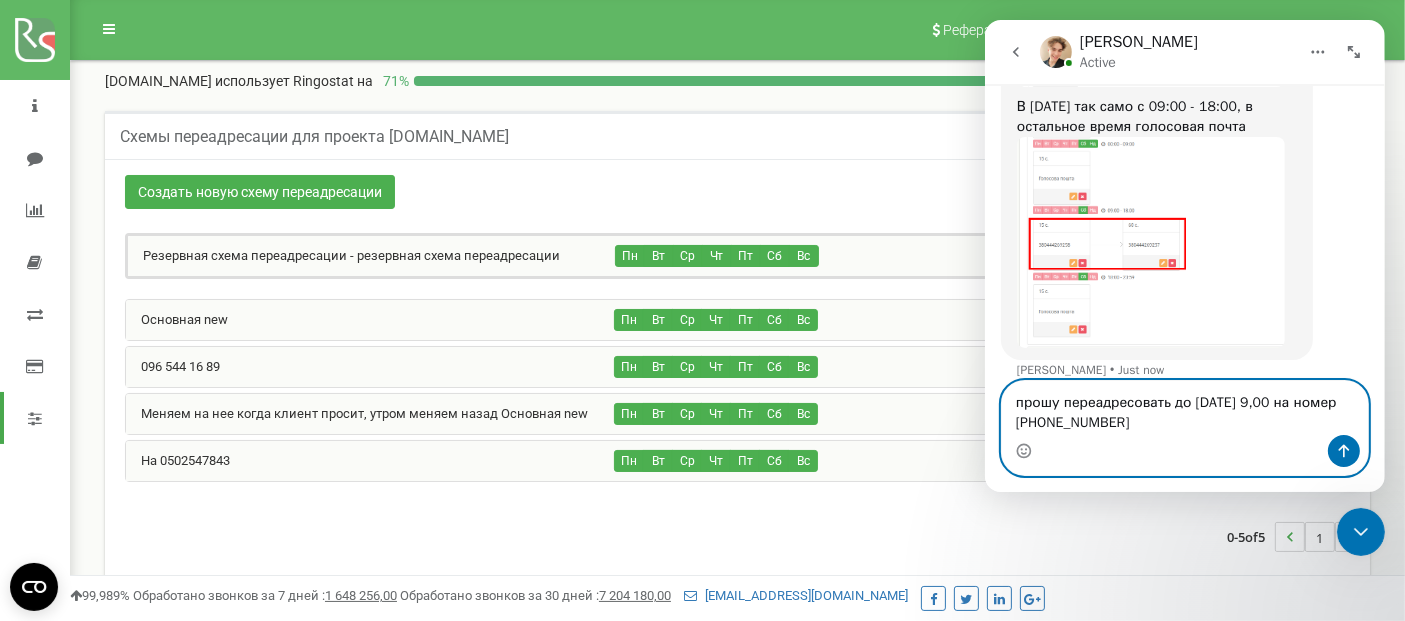 type on "прошу переадресовать до понедельника 9,00 на номер 096-544-16-89" 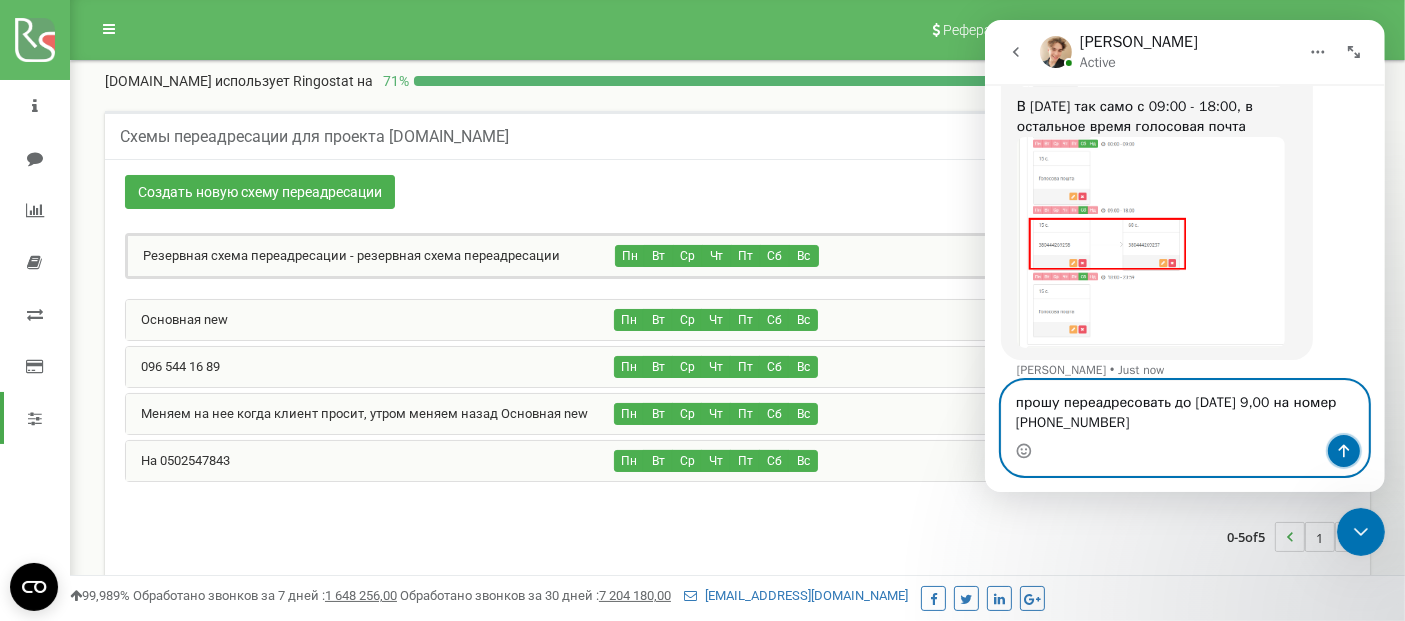 click 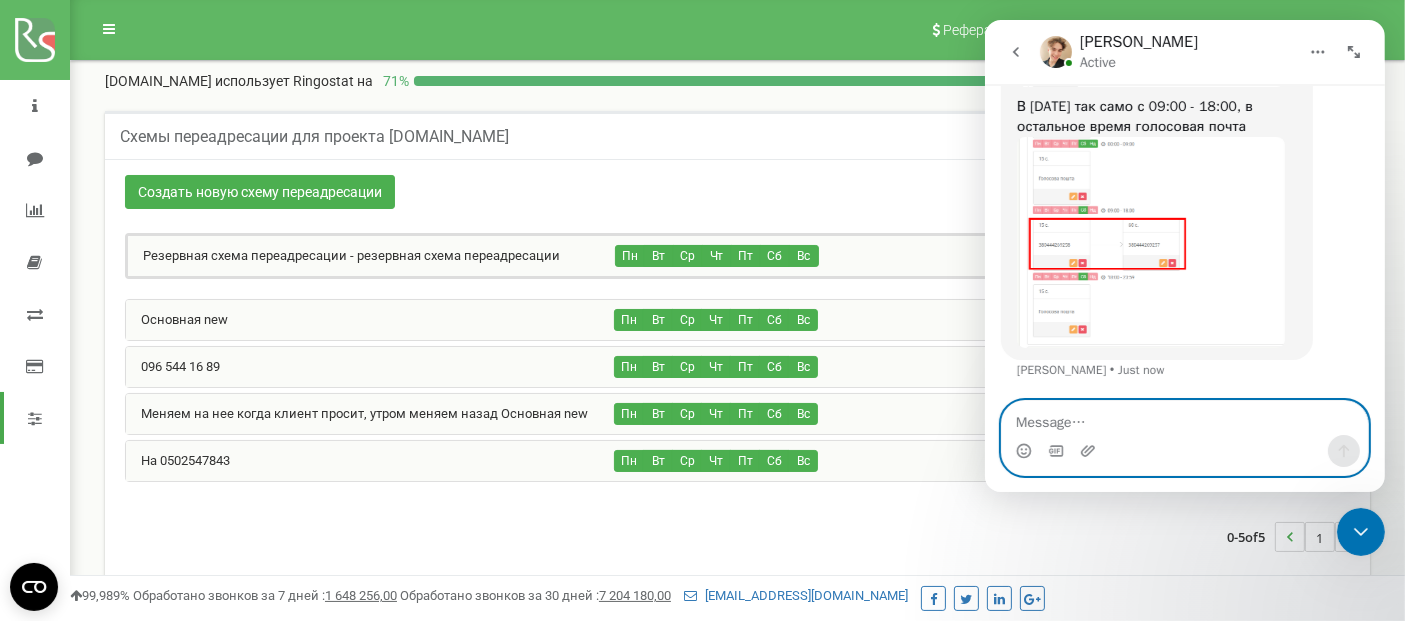 scroll, scrollTop: 1158, scrollLeft: 0, axis: vertical 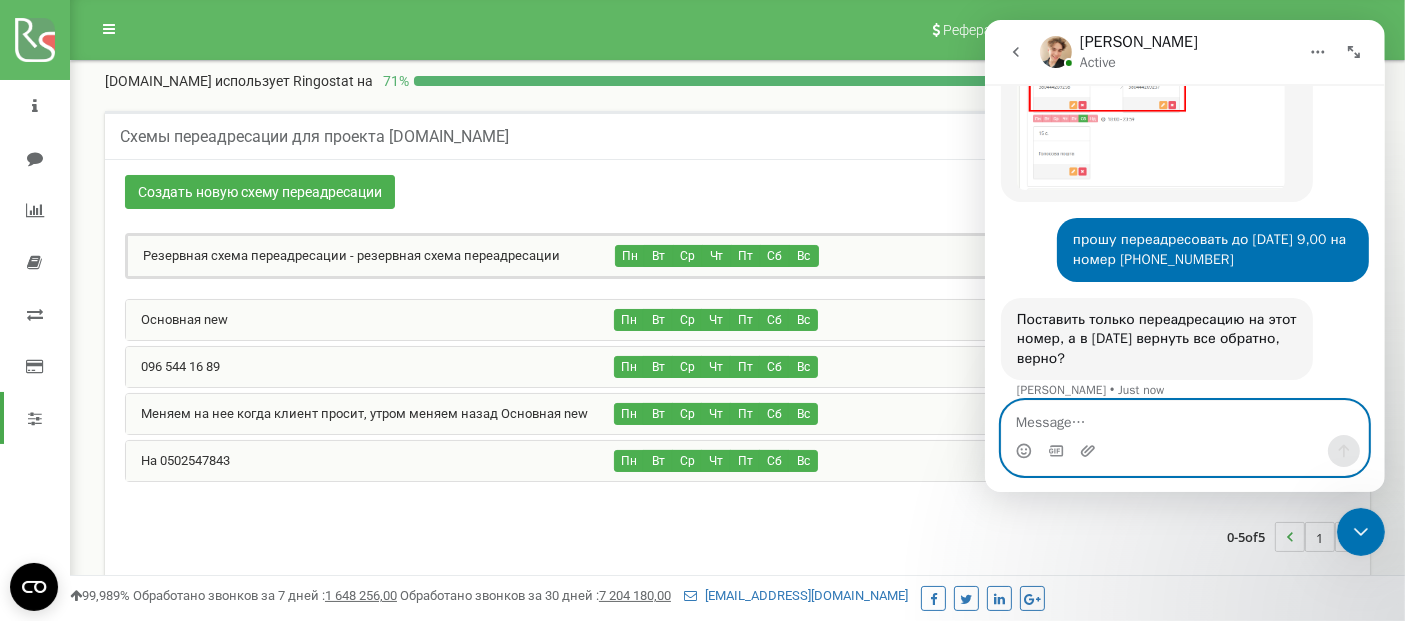 click at bounding box center (1184, 418) 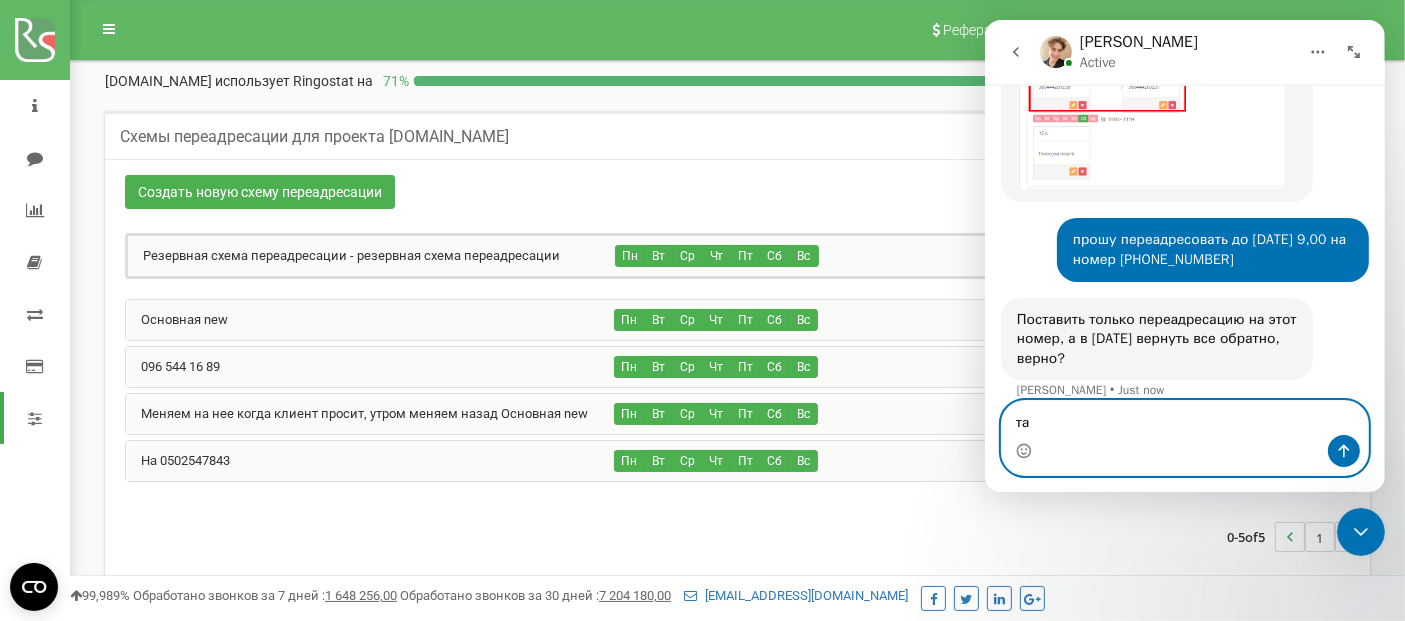 type on "так" 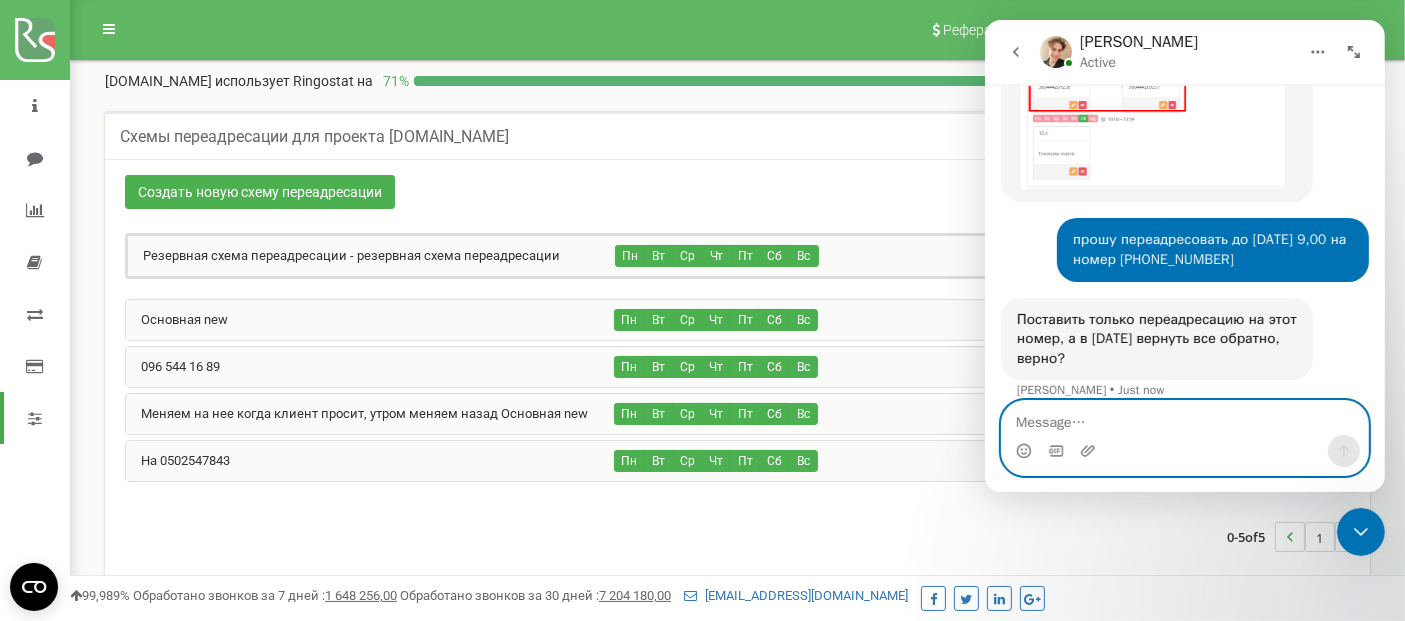 scroll, scrollTop: 1316, scrollLeft: 0, axis: vertical 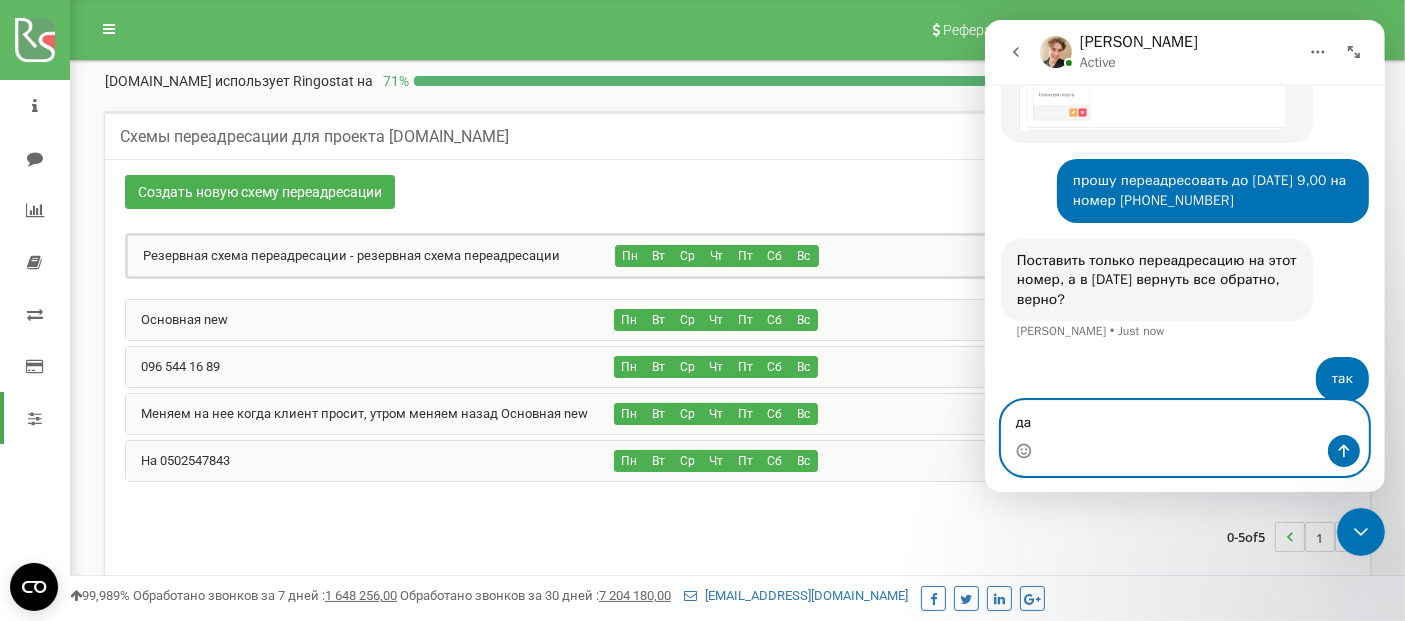 type on "да" 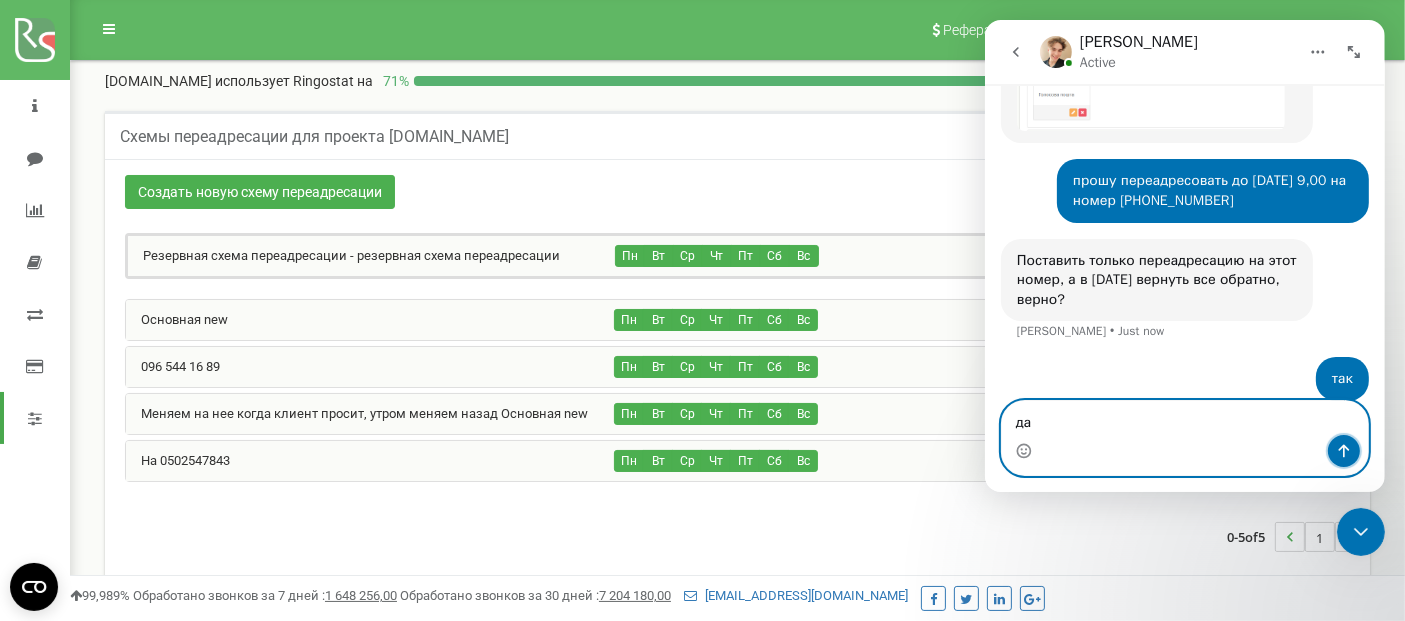 click at bounding box center [1343, 451] 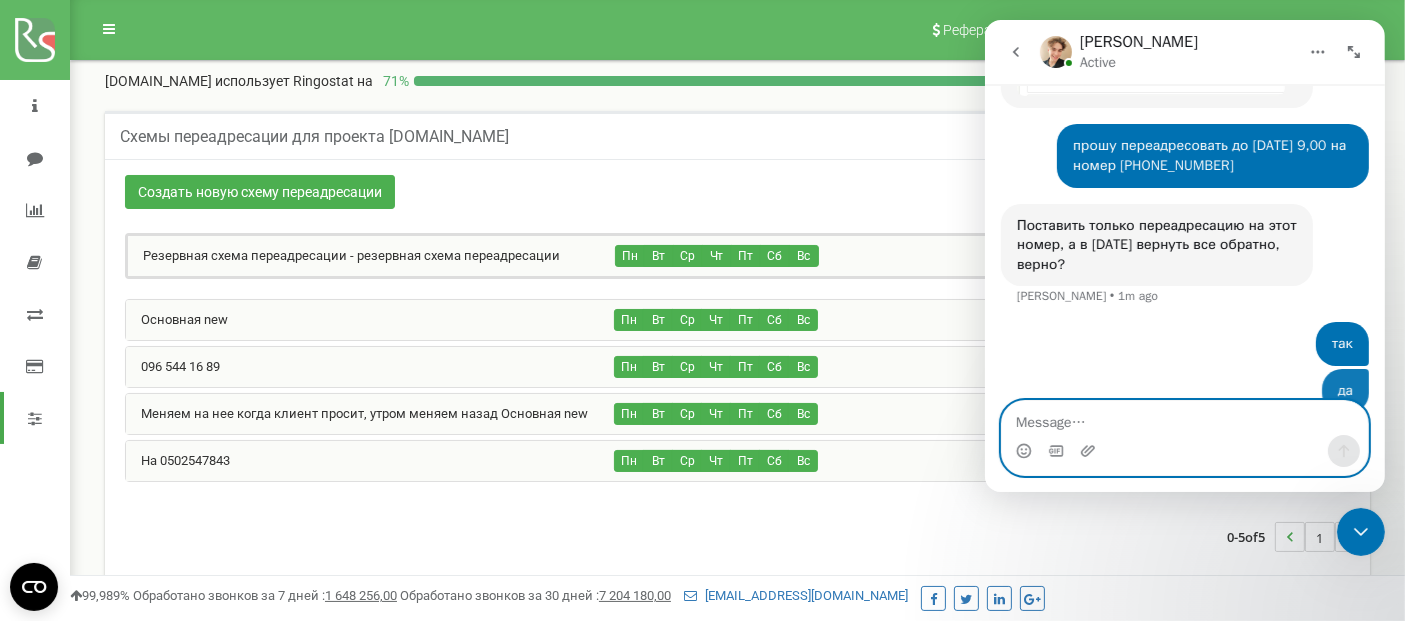 scroll, scrollTop: 1362, scrollLeft: 0, axis: vertical 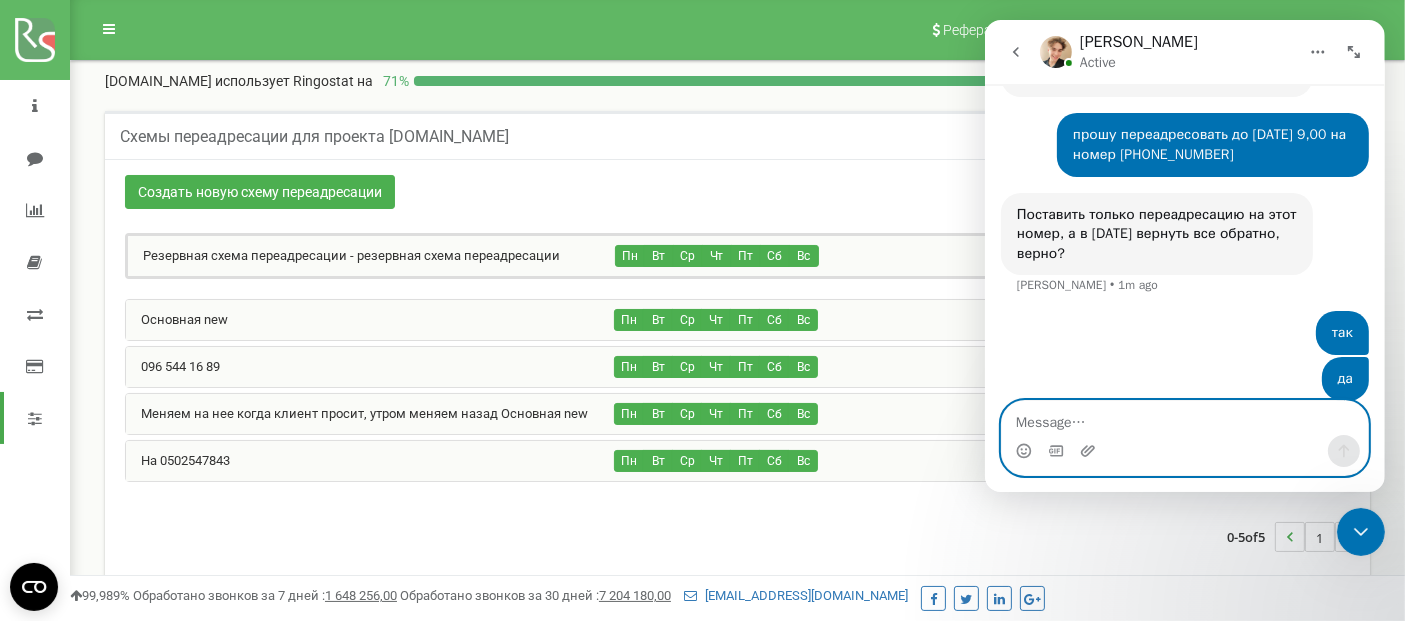 click at bounding box center (1184, 418) 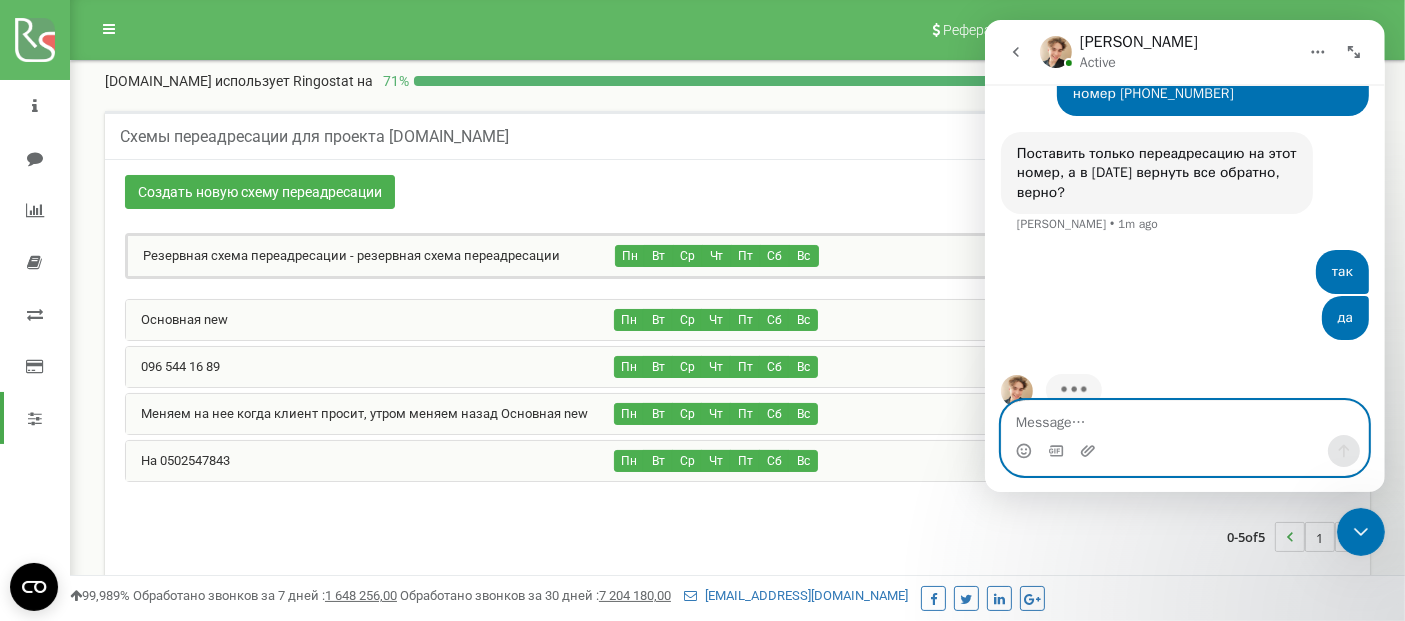 type on "в" 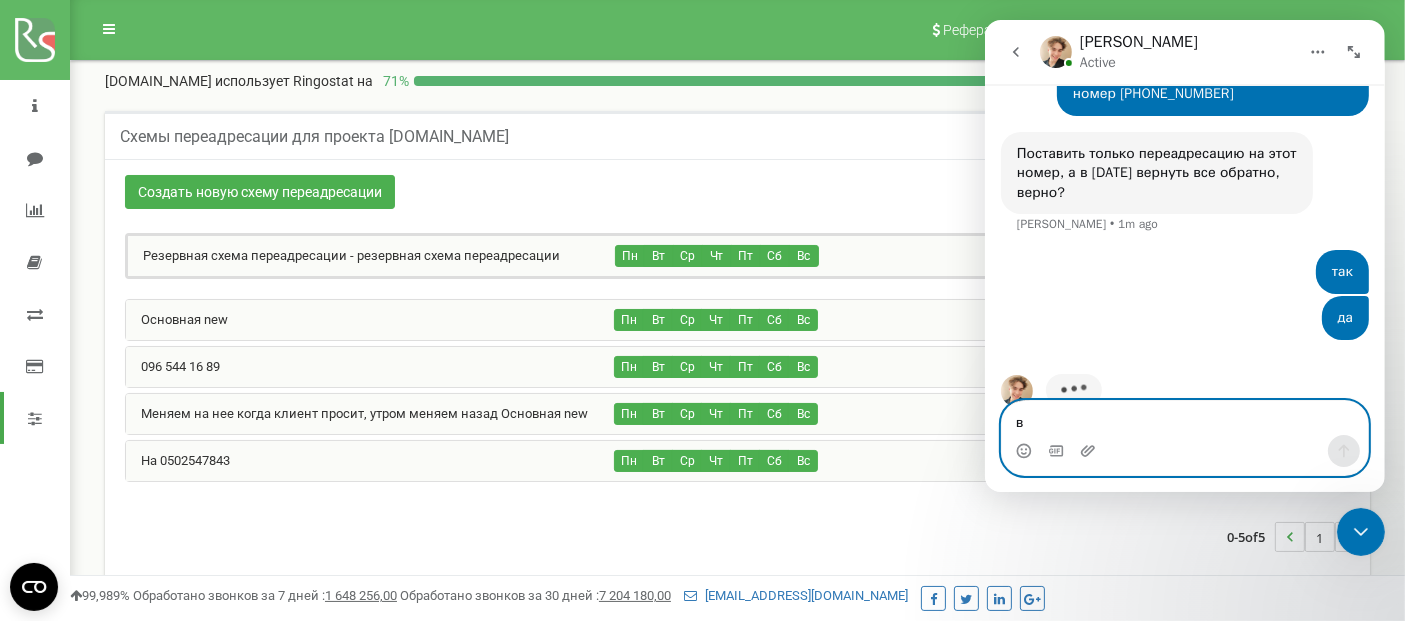 scroll, scrollTop: 1439, scrollLeft: 0, axis: vertical 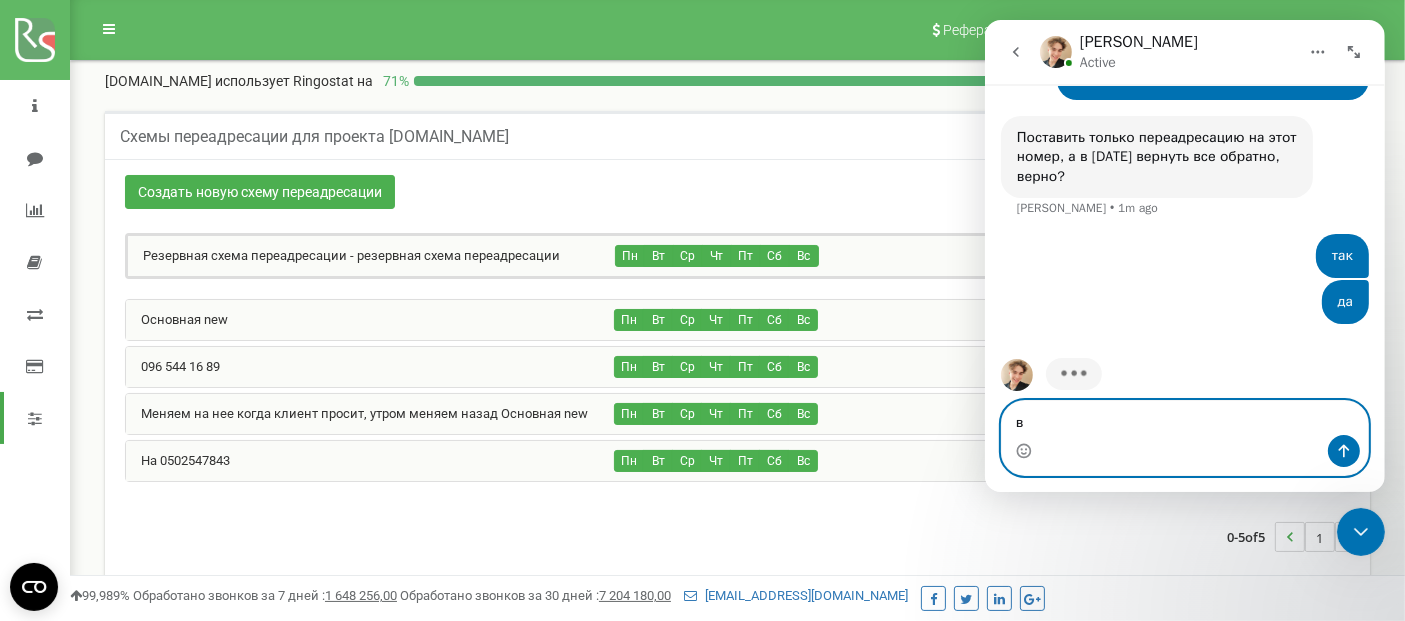 type on "в" 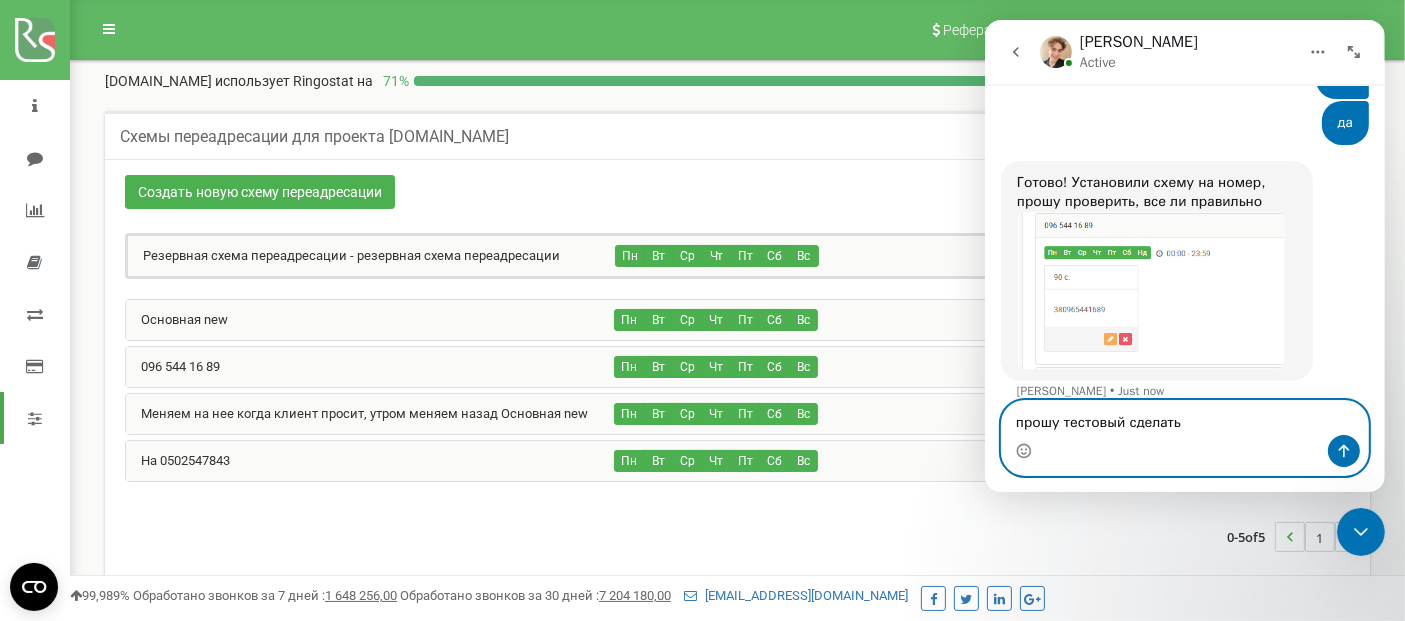 scroll, scrollTop: 1599, scrollLeft: 0, axis: vertical 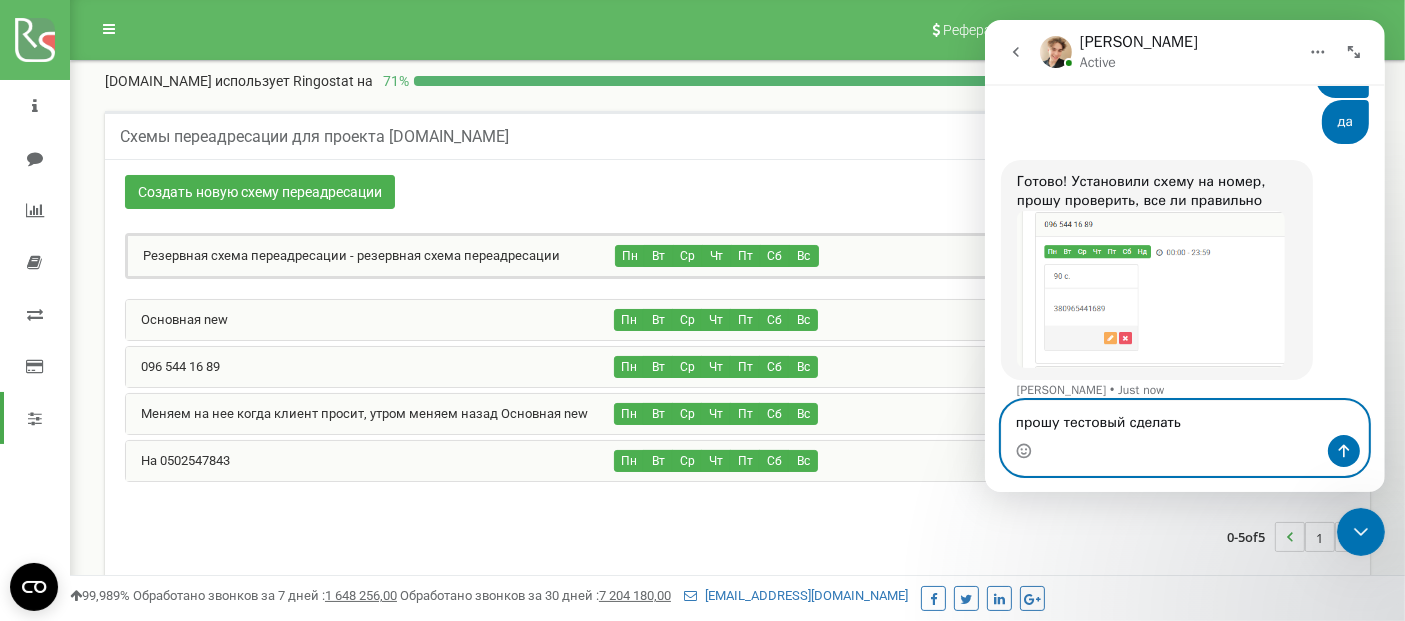 type on "прошу тестовый сделать" 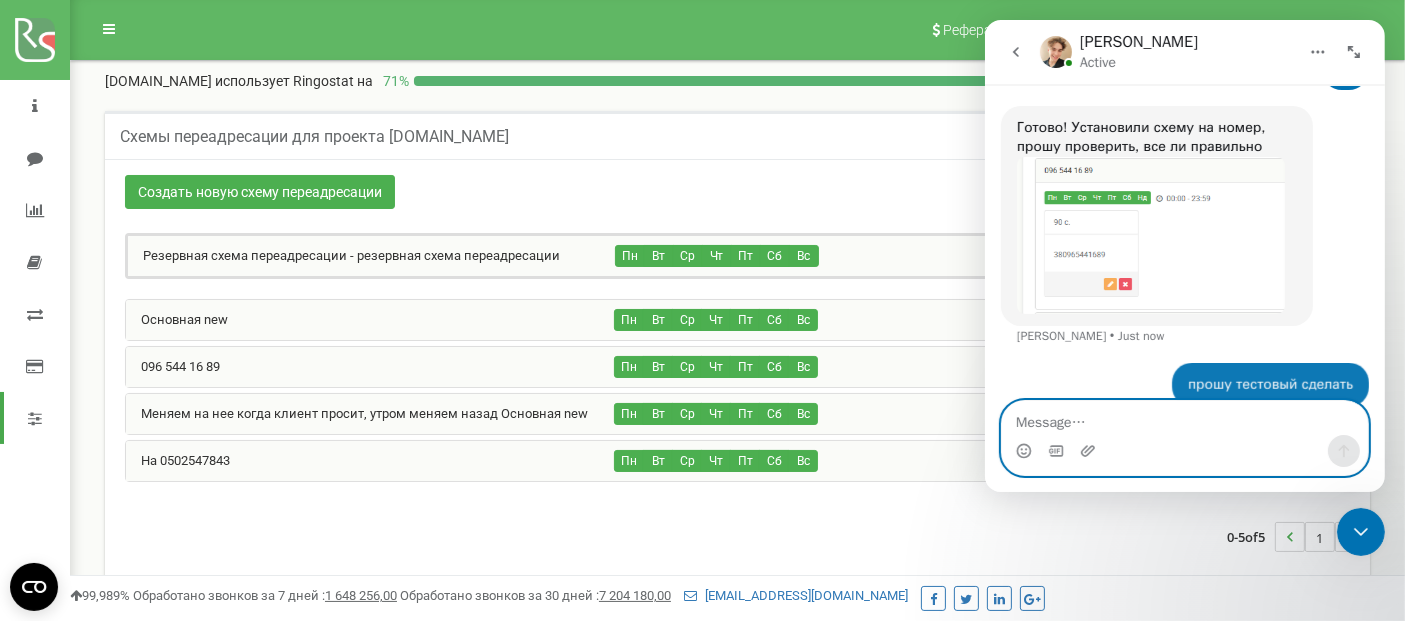 scroll, scrollTop: 1658, scrollLeft: 0, axis: vertical 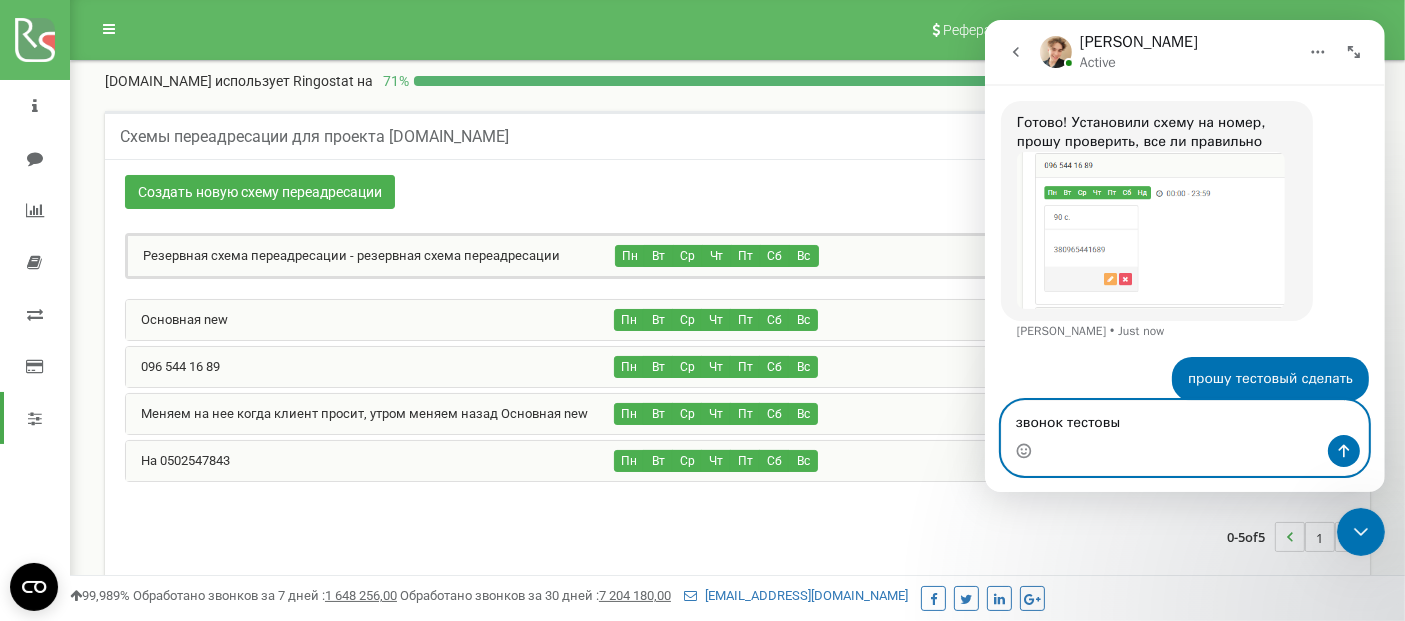 type on "звонок тестовый" 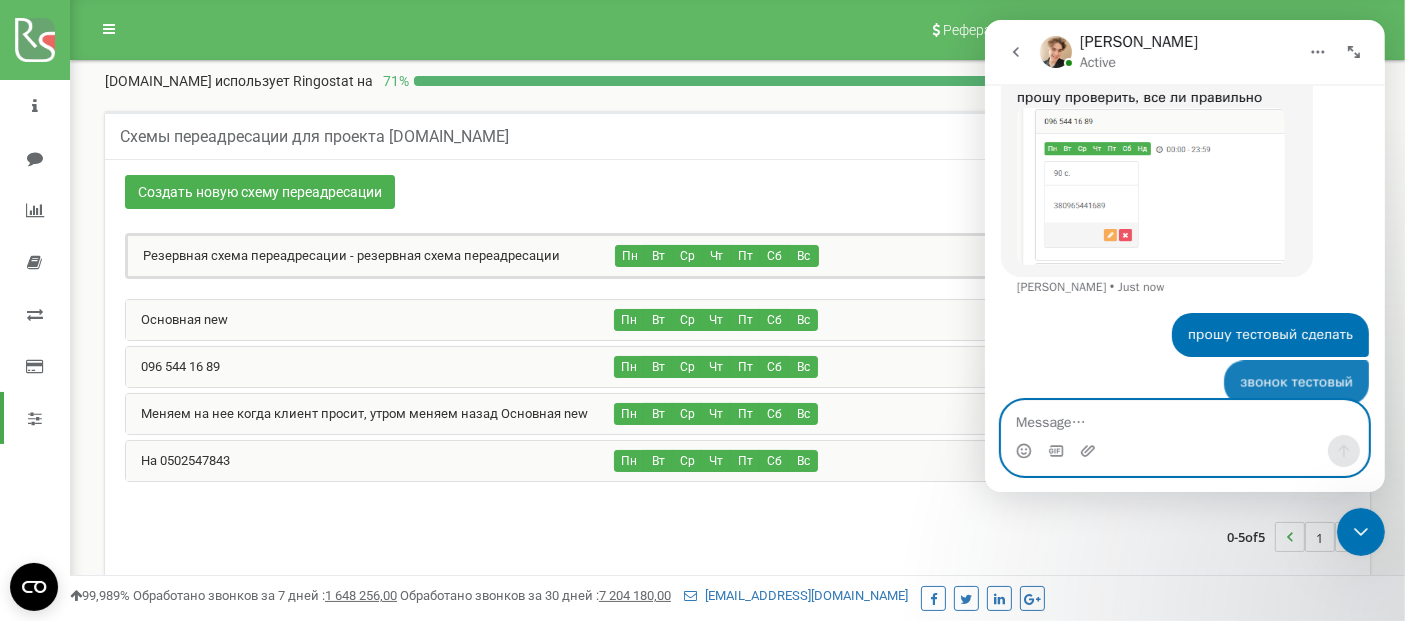 scroll, scrollTop: 1704, scrollLeft: 0, axis: vertical 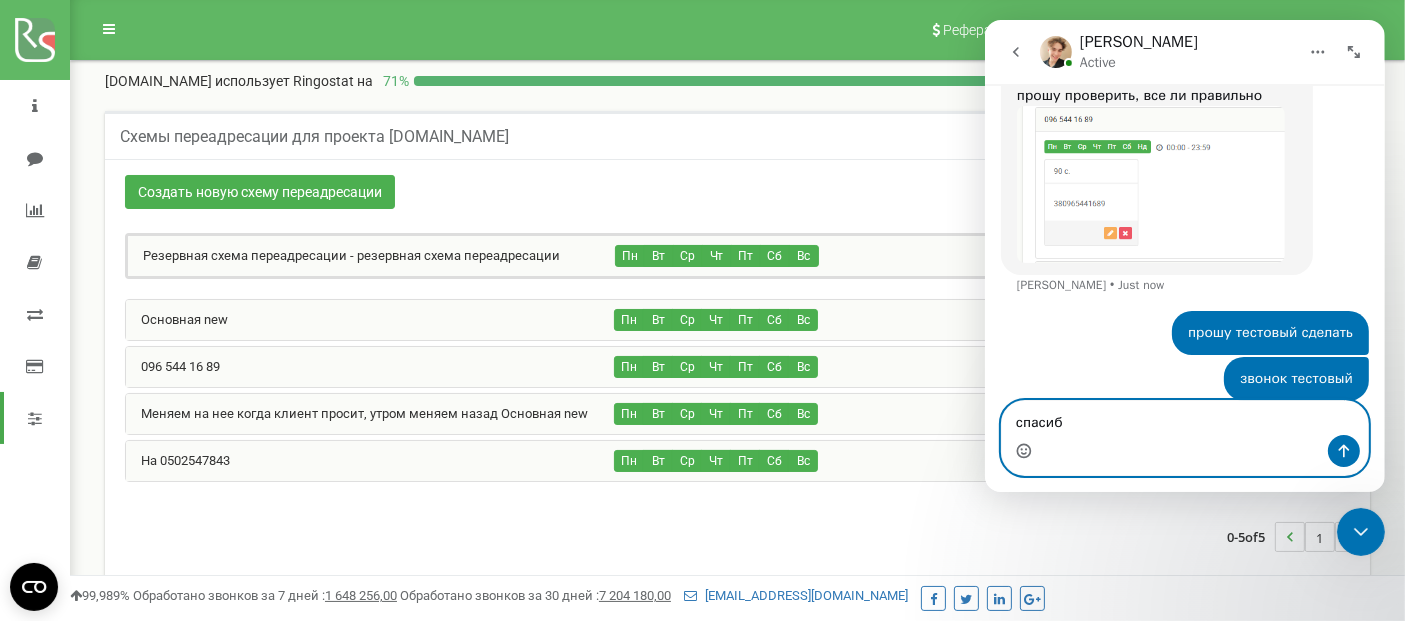 type on "спасибо" 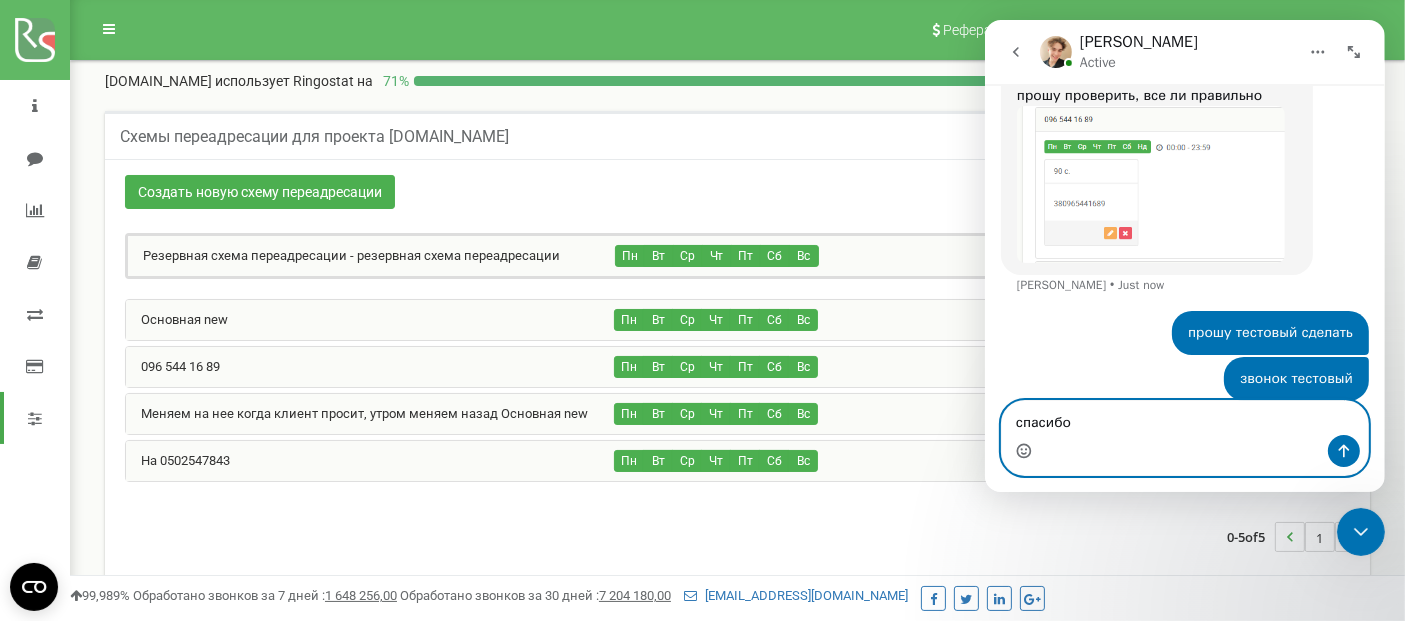 type 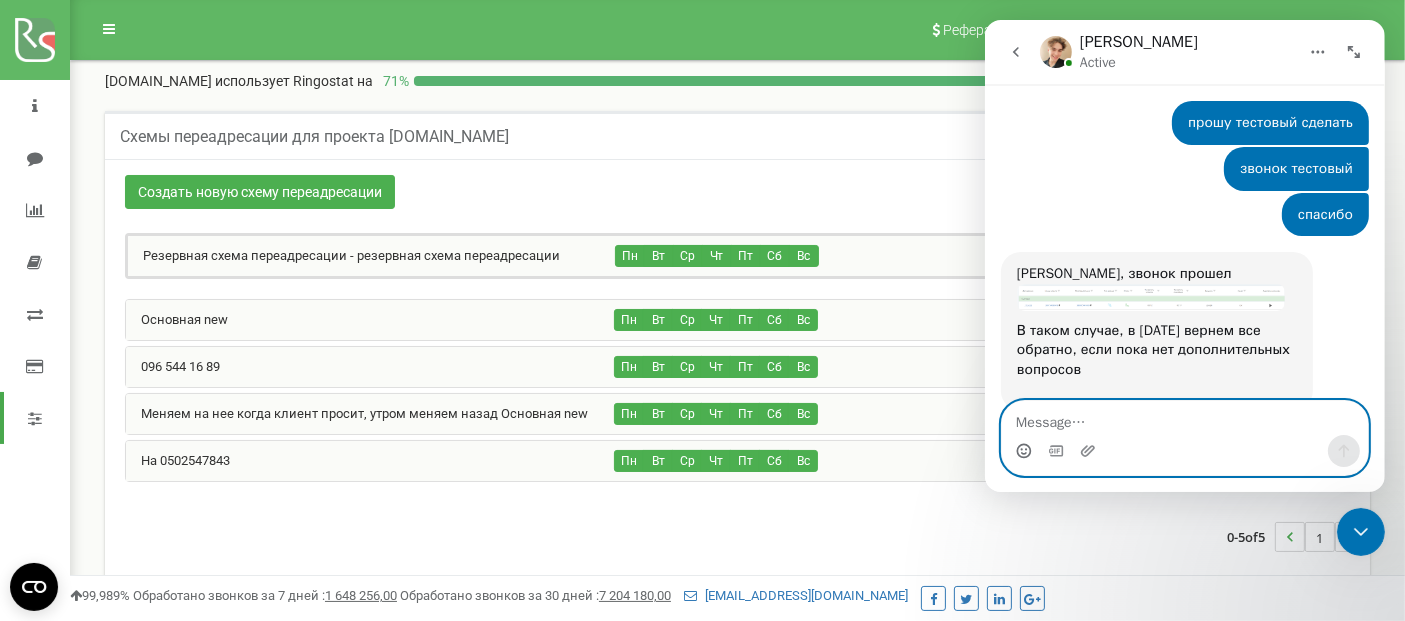 scroll, scrollTop: 1924, scrollLeft: 0, axis: vertical 